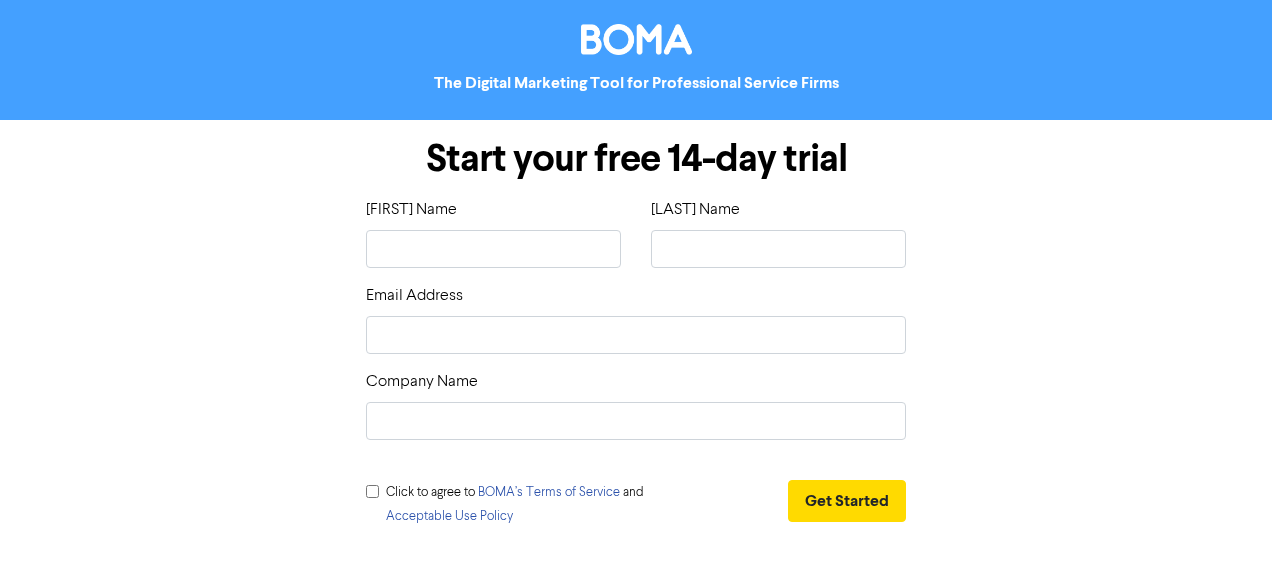 scroll, scrollTop: 0, scrollLeft: 0, axis: both 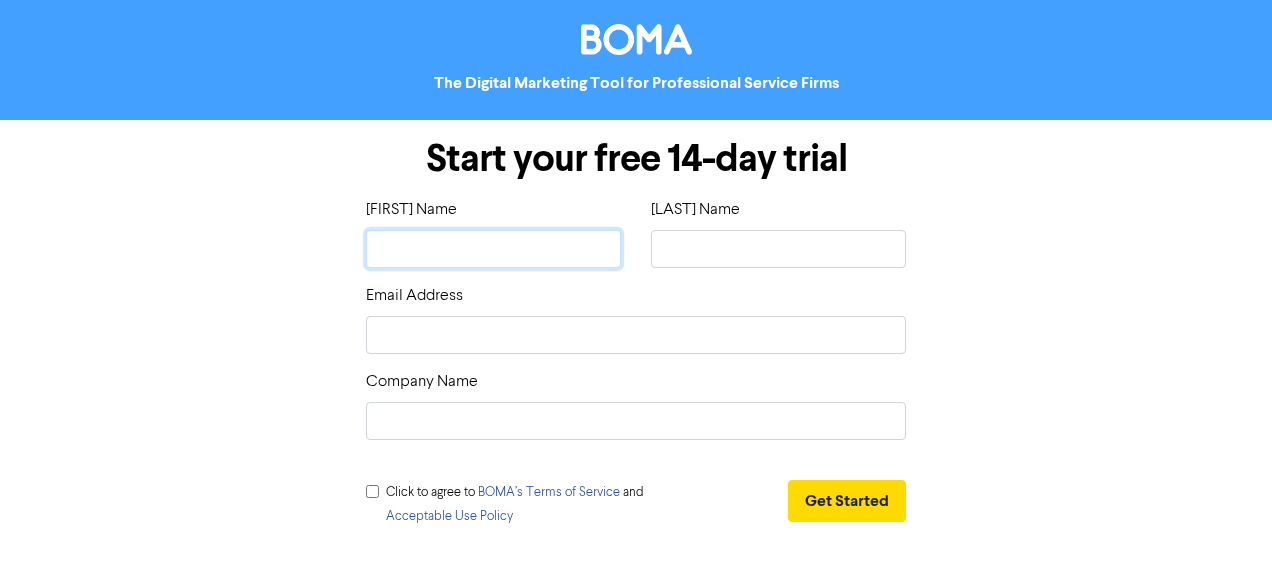 click 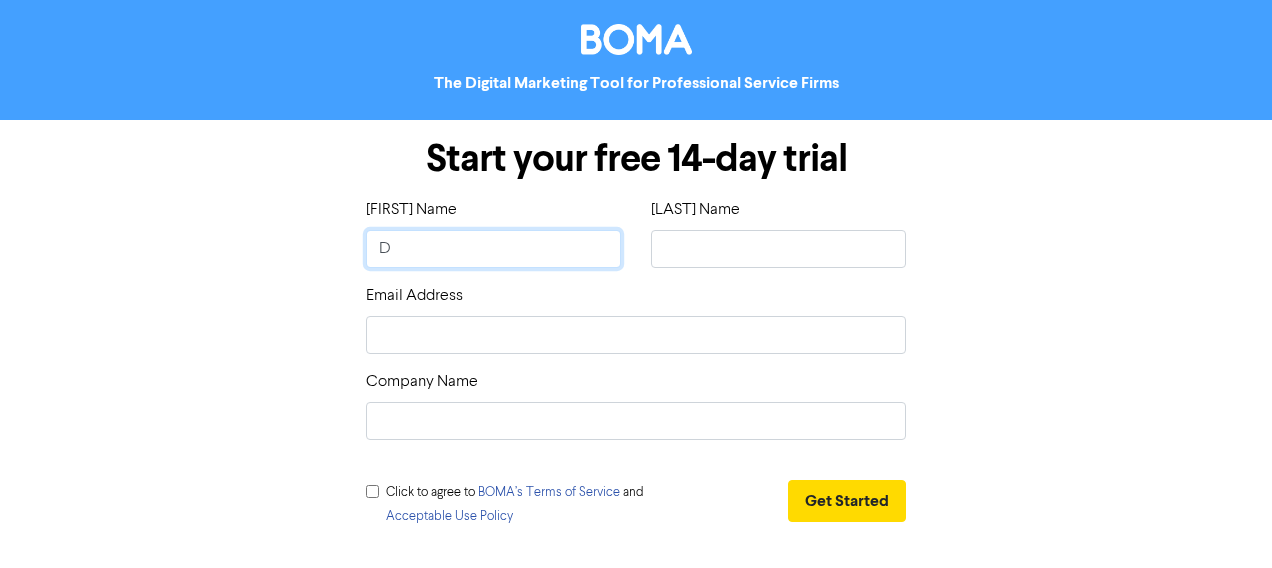 type on "[FIRST]" 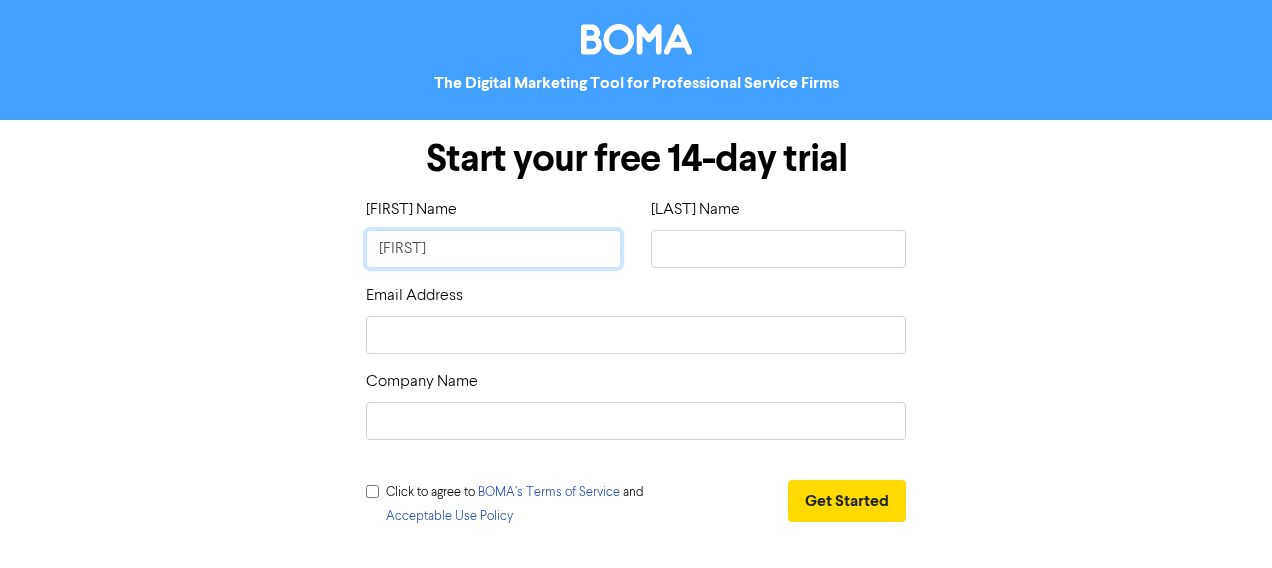 type on "[FIRST]" 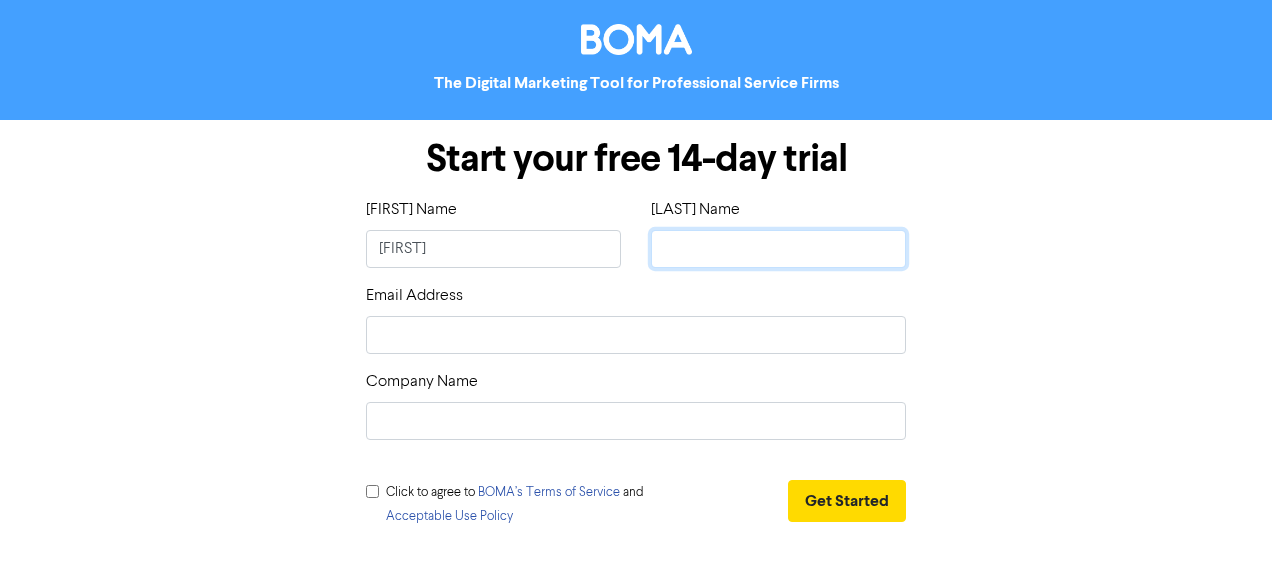 type on "S" 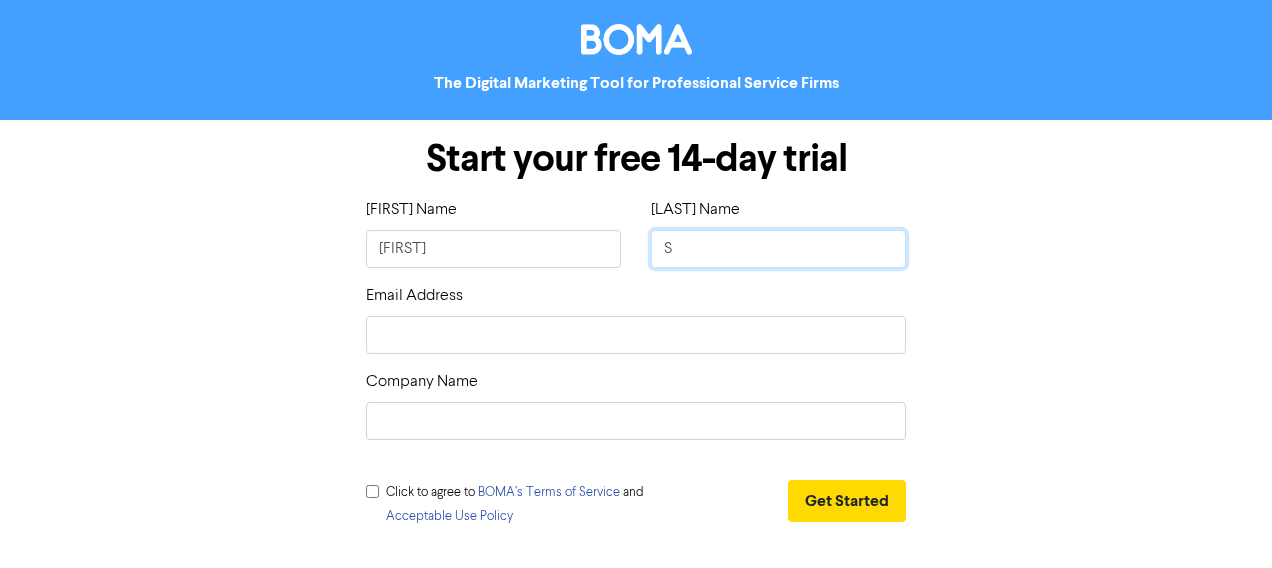 type on "Sh" 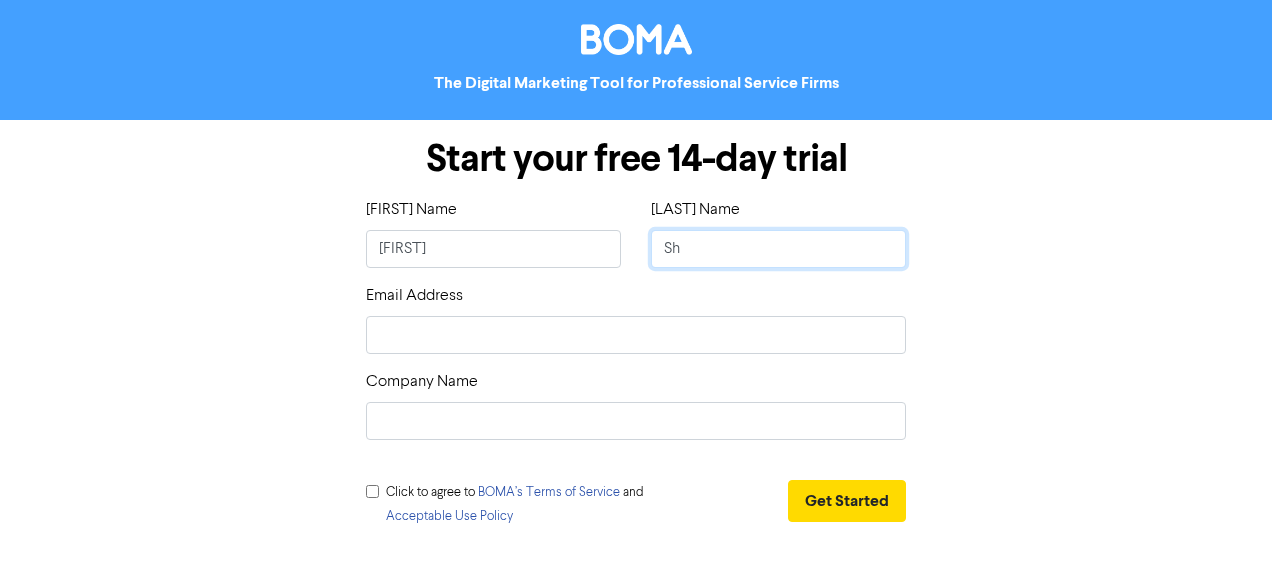 type on "Sha" 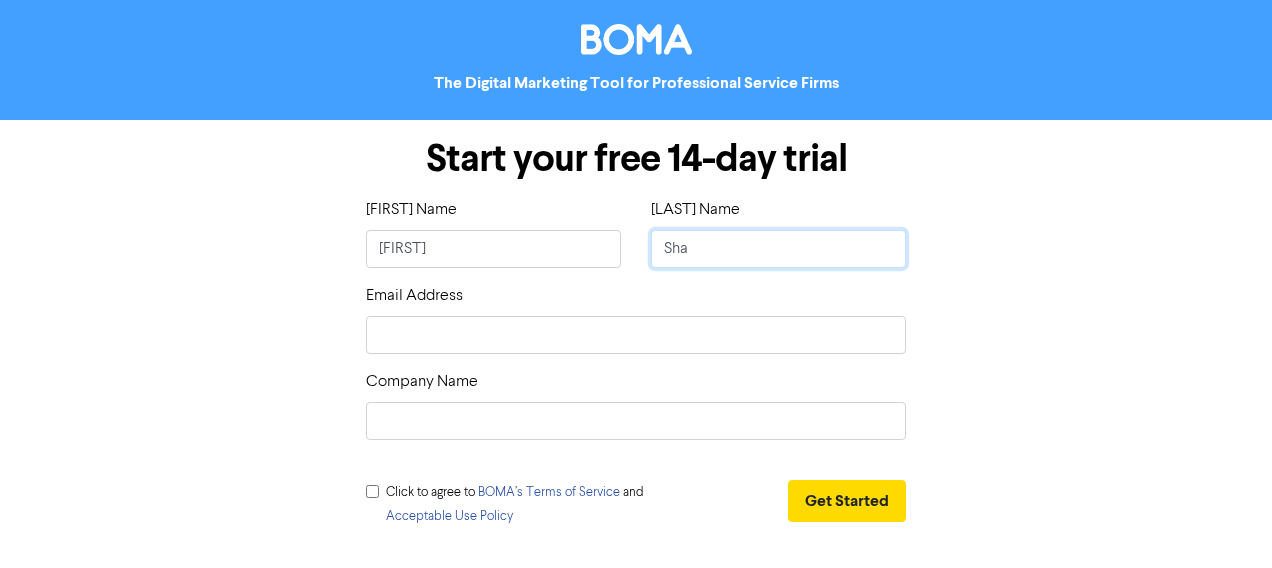 type on "Shaw" 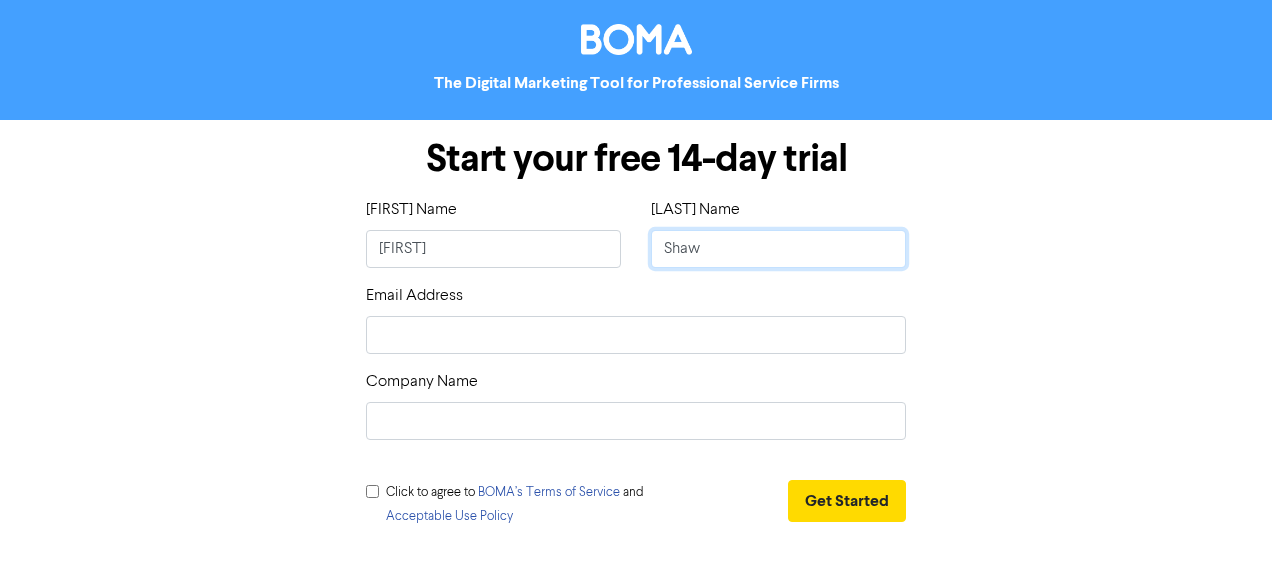 type on "Shaw" 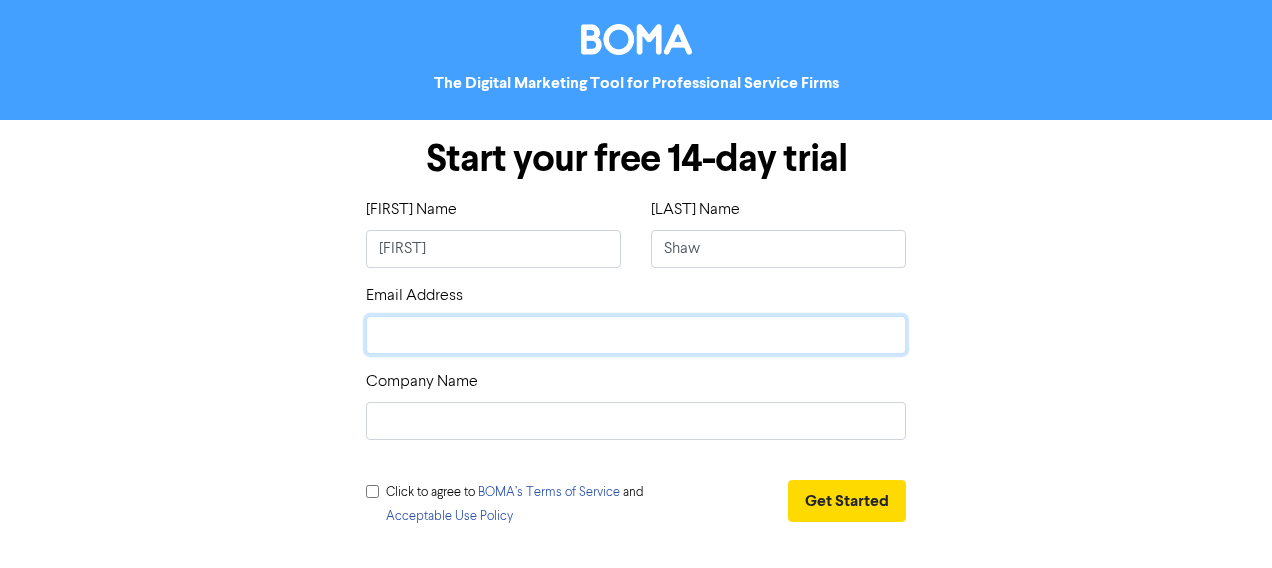 type on "d" 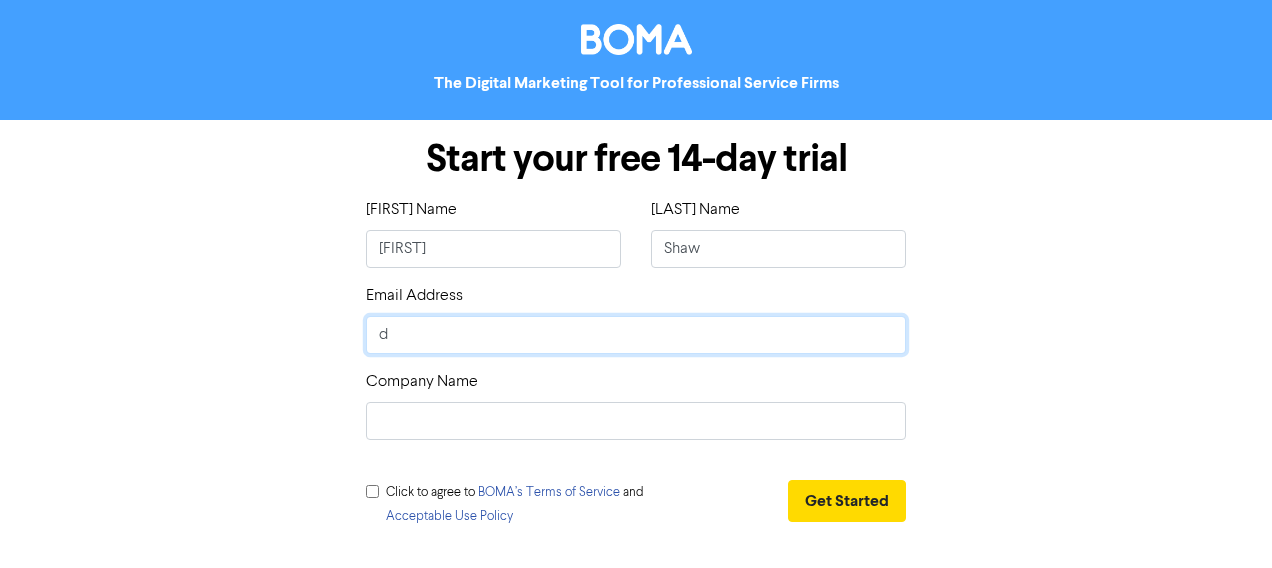 type on "da" 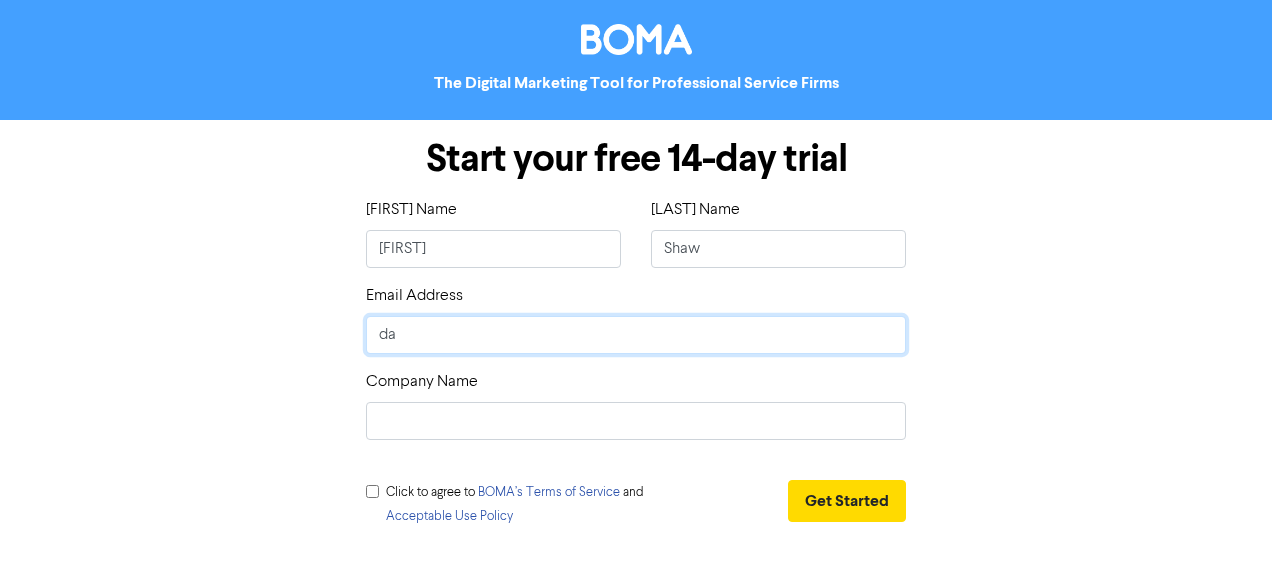 type on "dav" 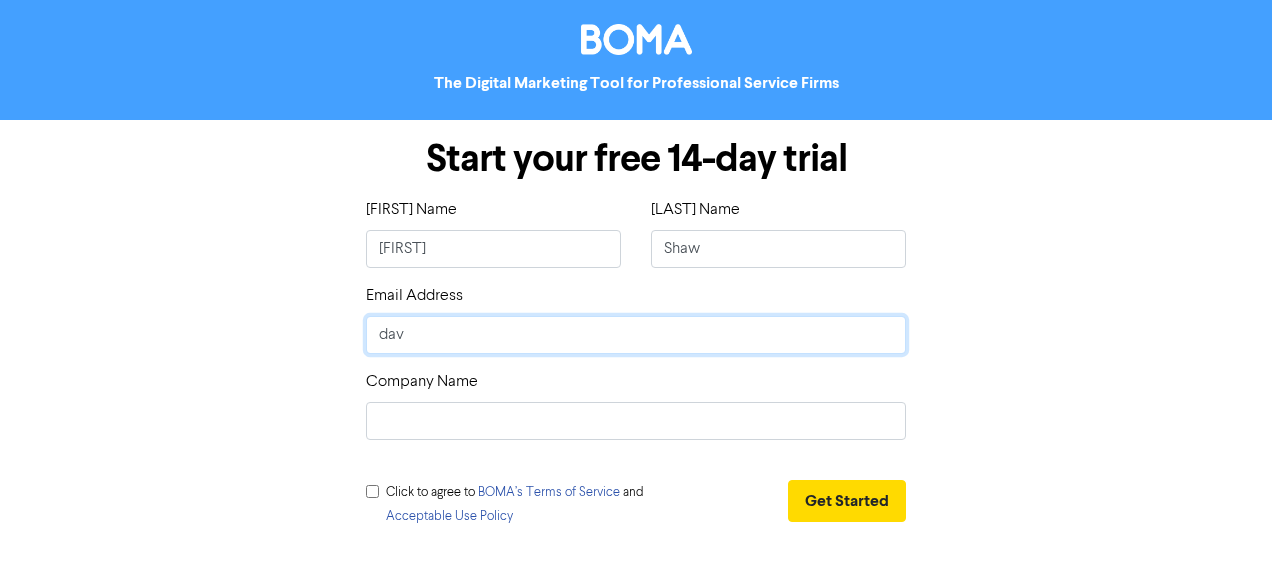 type on "[FIRST]" 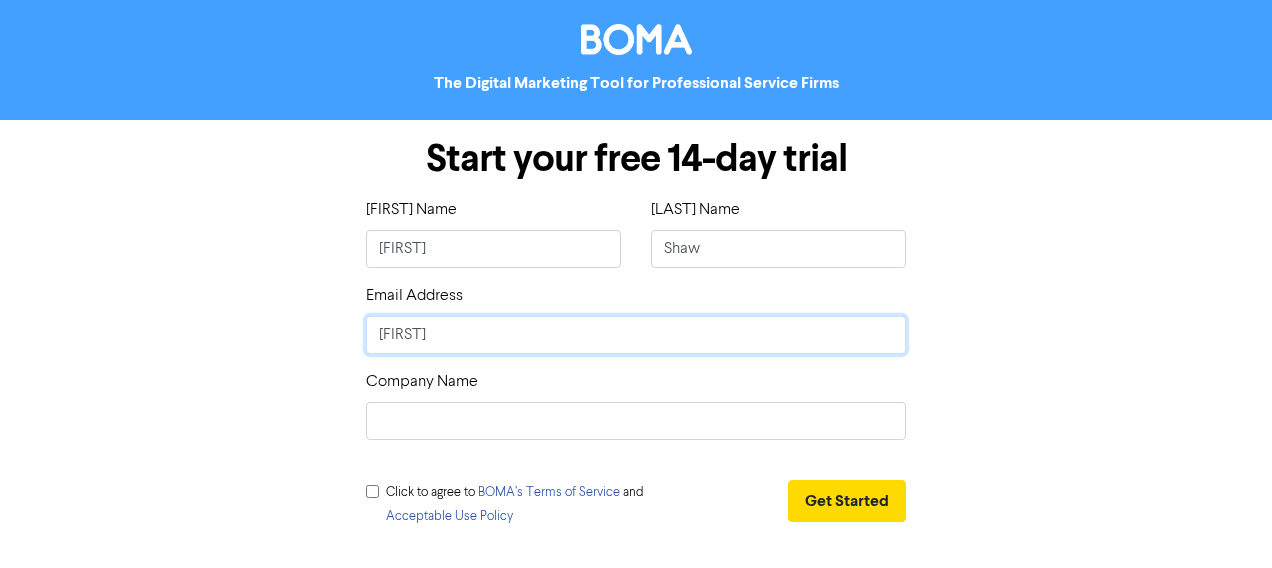 type on "[FIRST]" 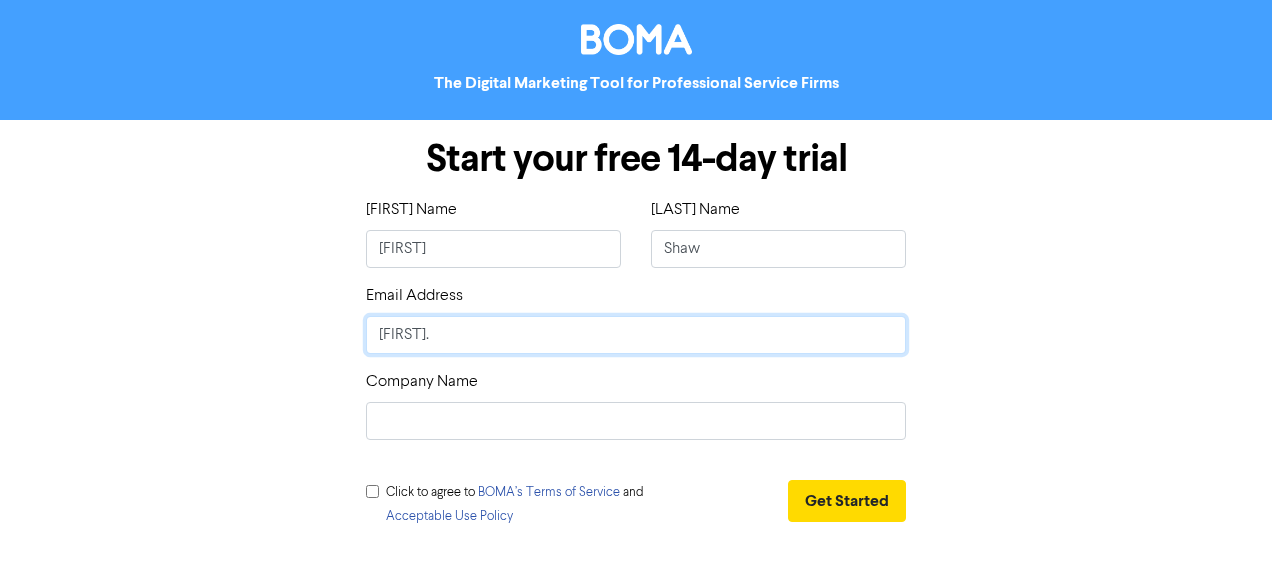 type on "[FIRST]" 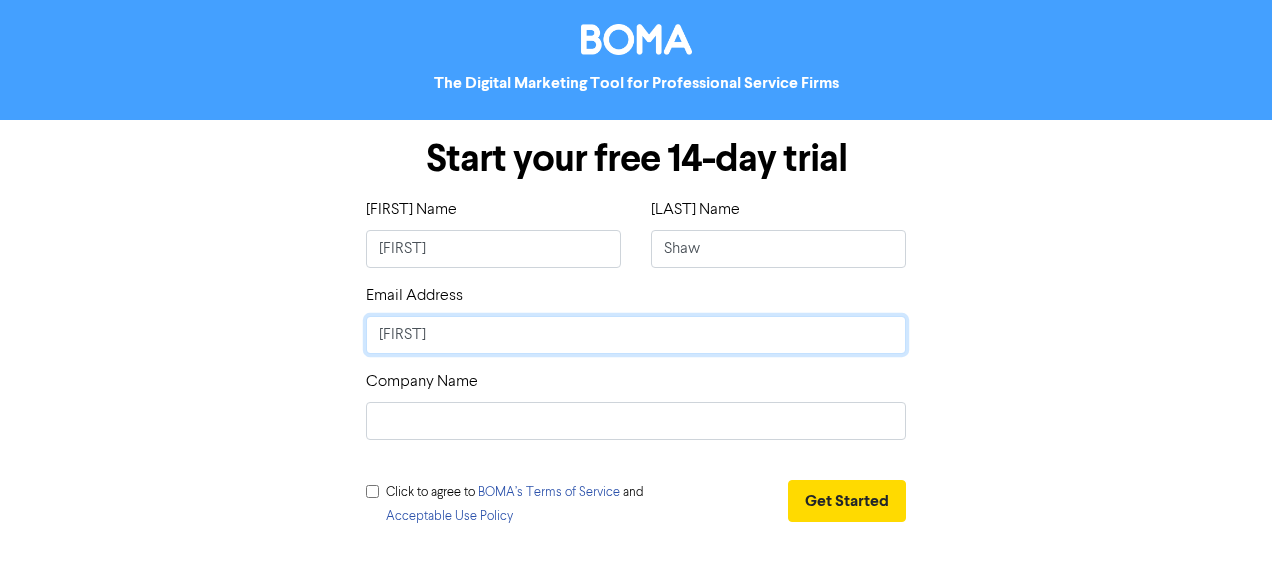 type on "[FIRST]" 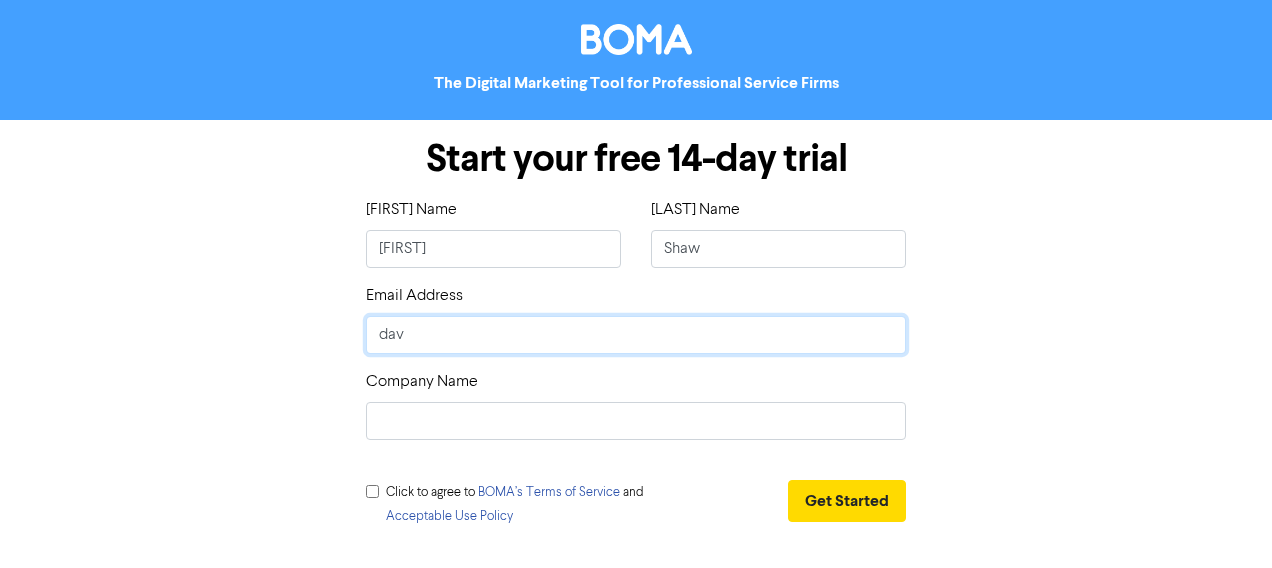 type on "da" 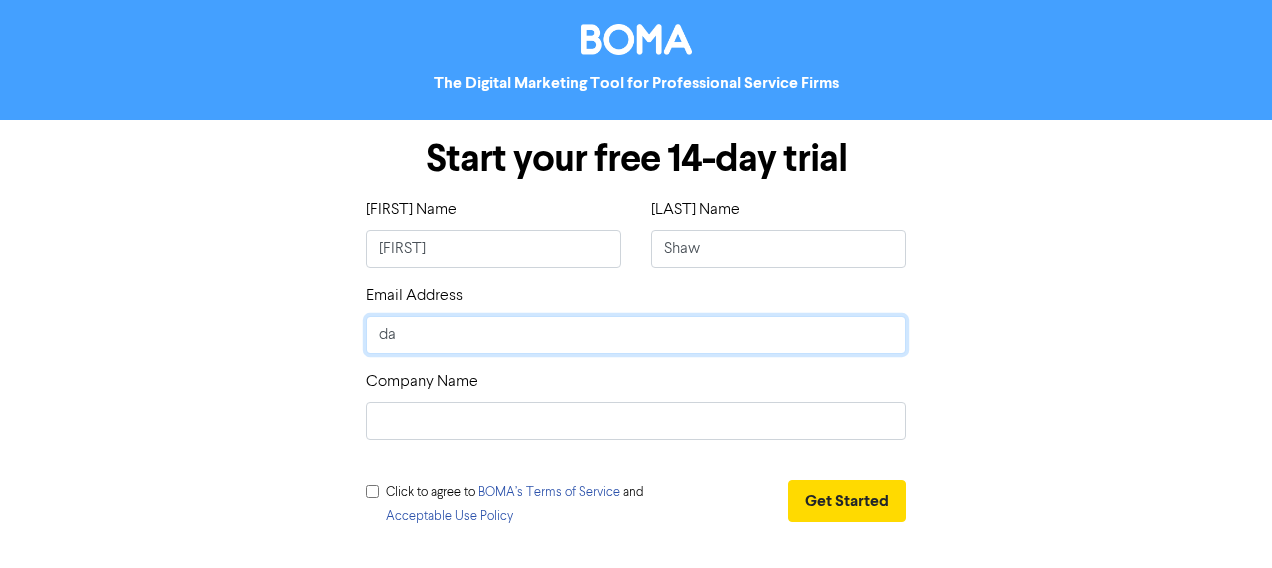 type on "d" 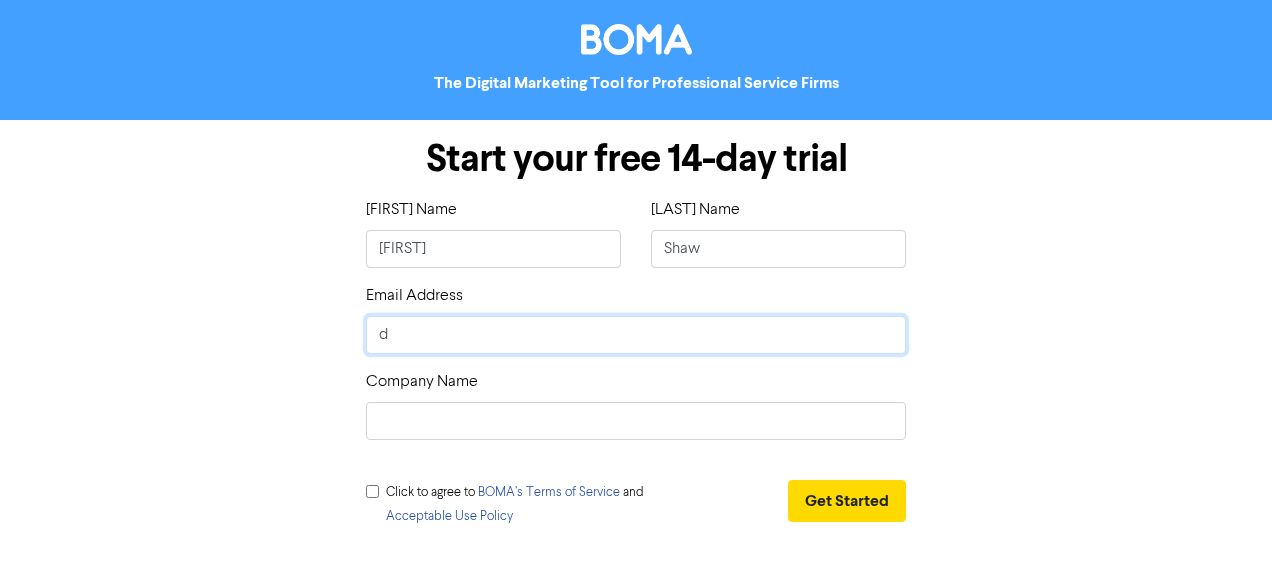 type 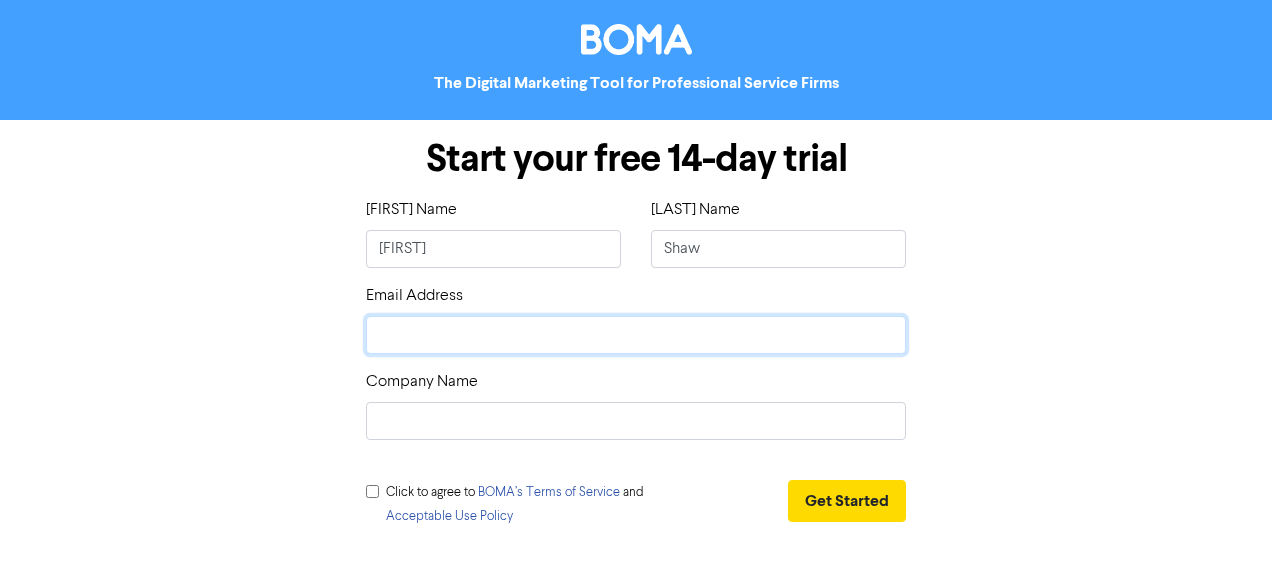 type on "i" 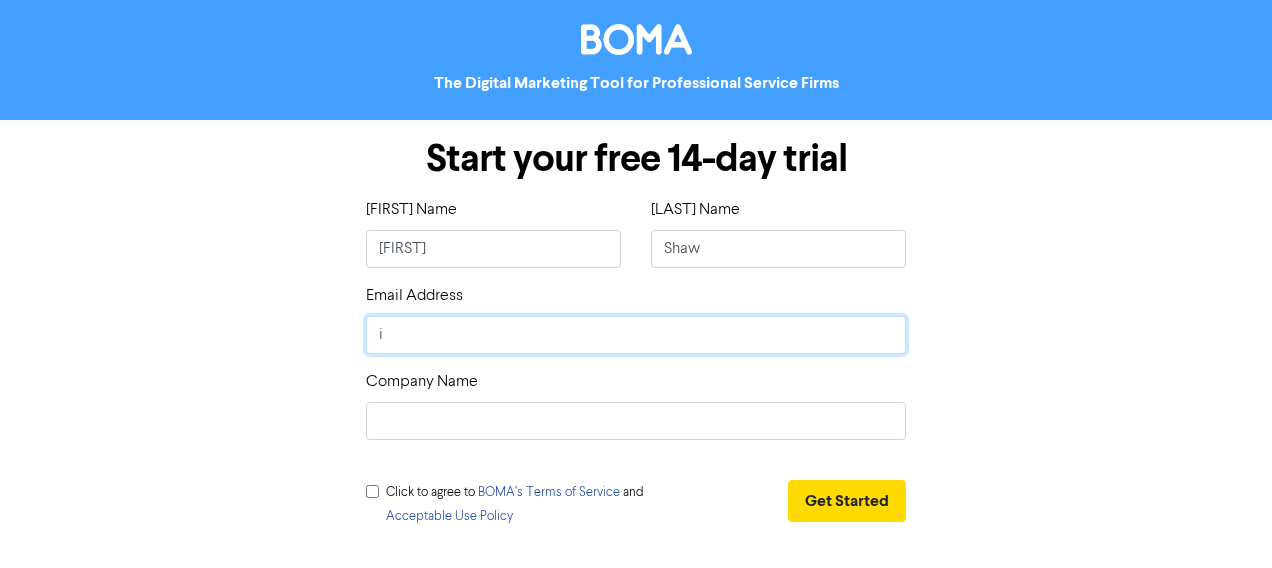 type on "in" 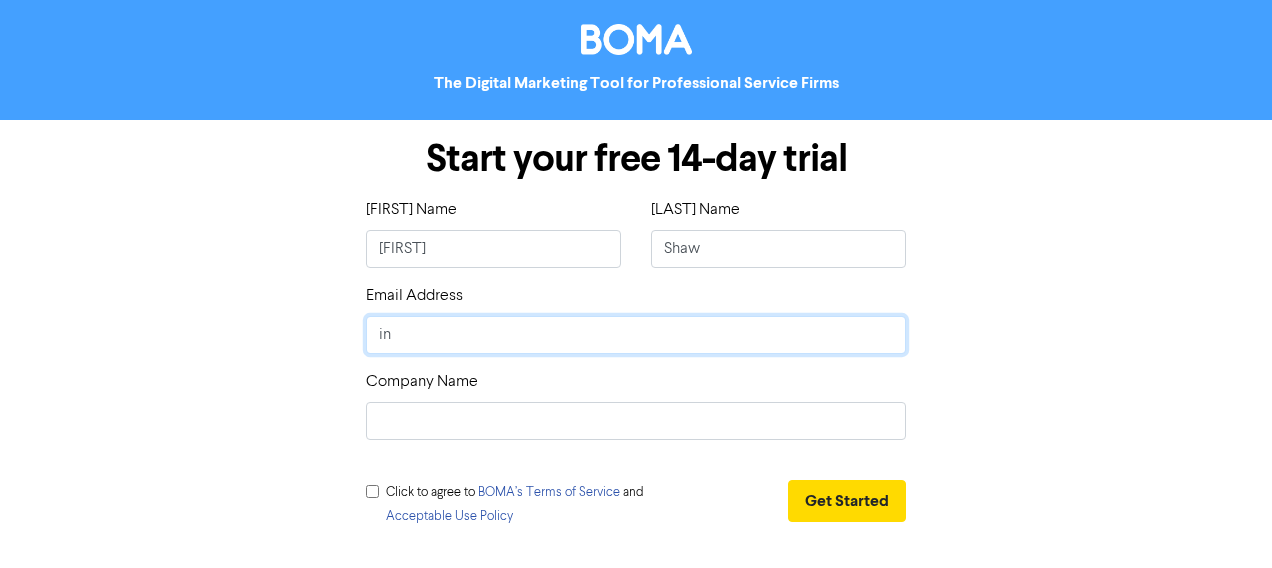type on "inf" 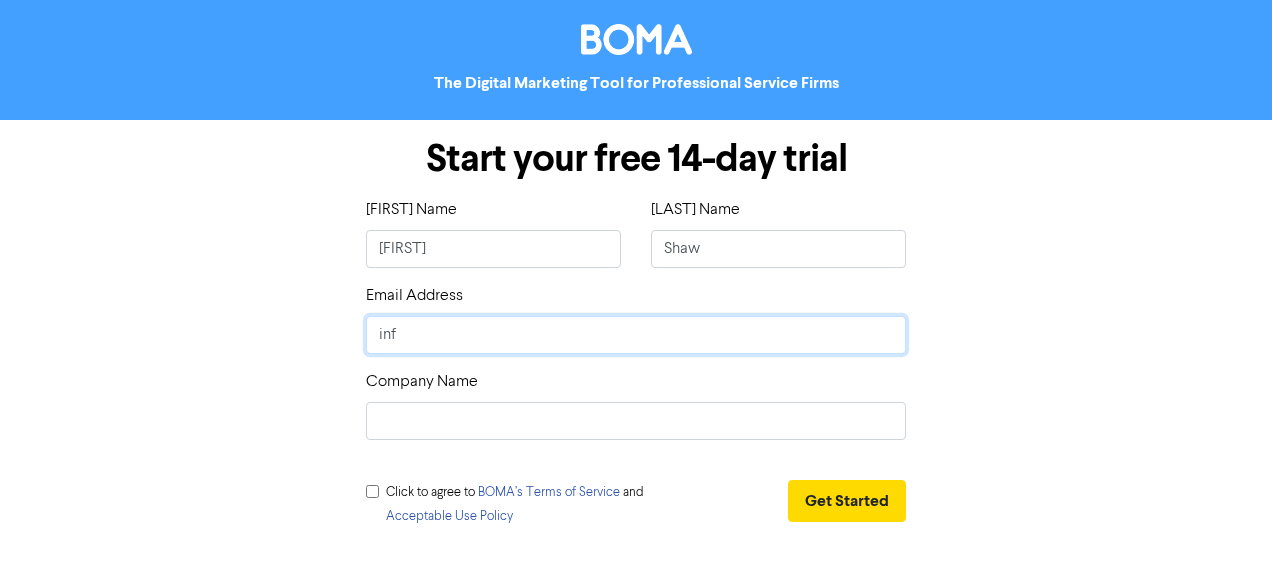 type on "info" 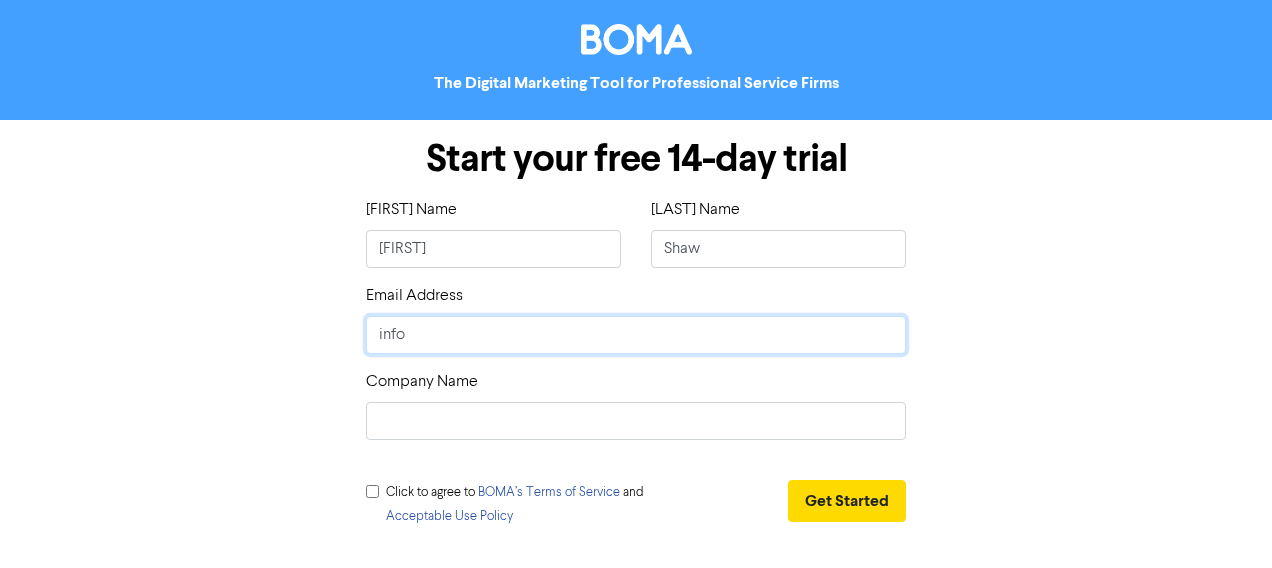 type on "inf" 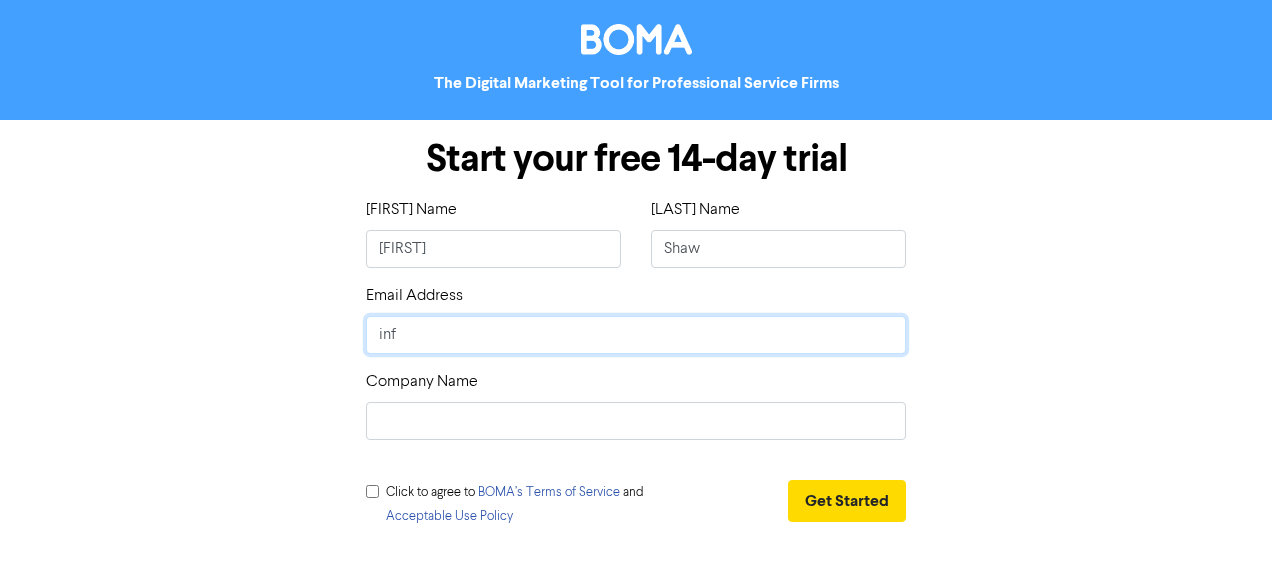 type on "in" 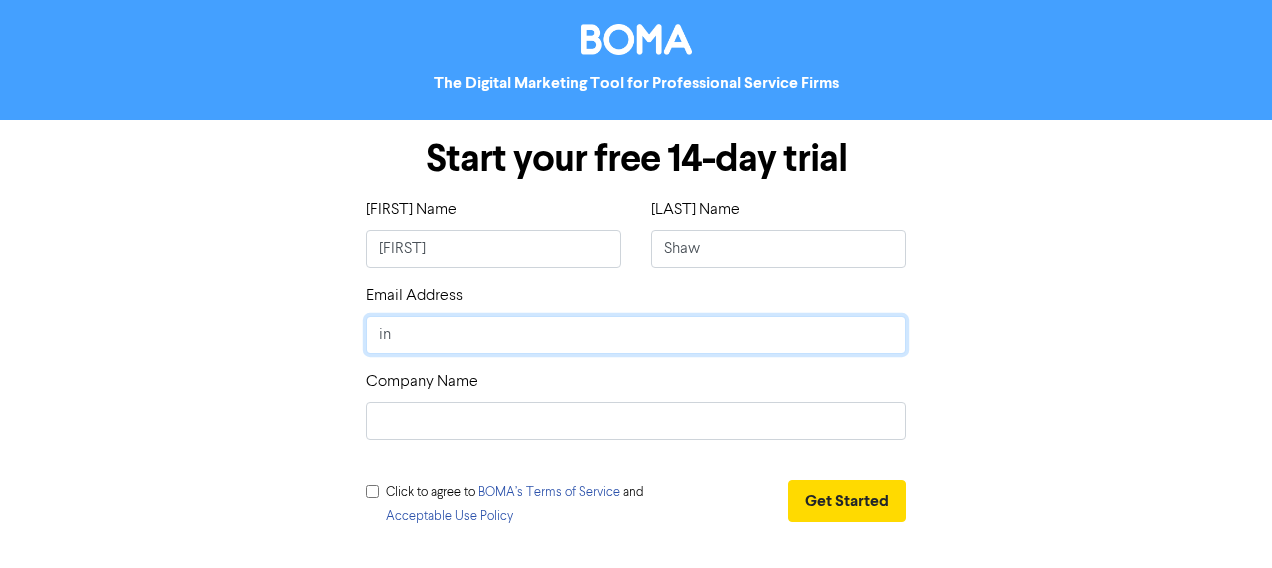 type on "i" 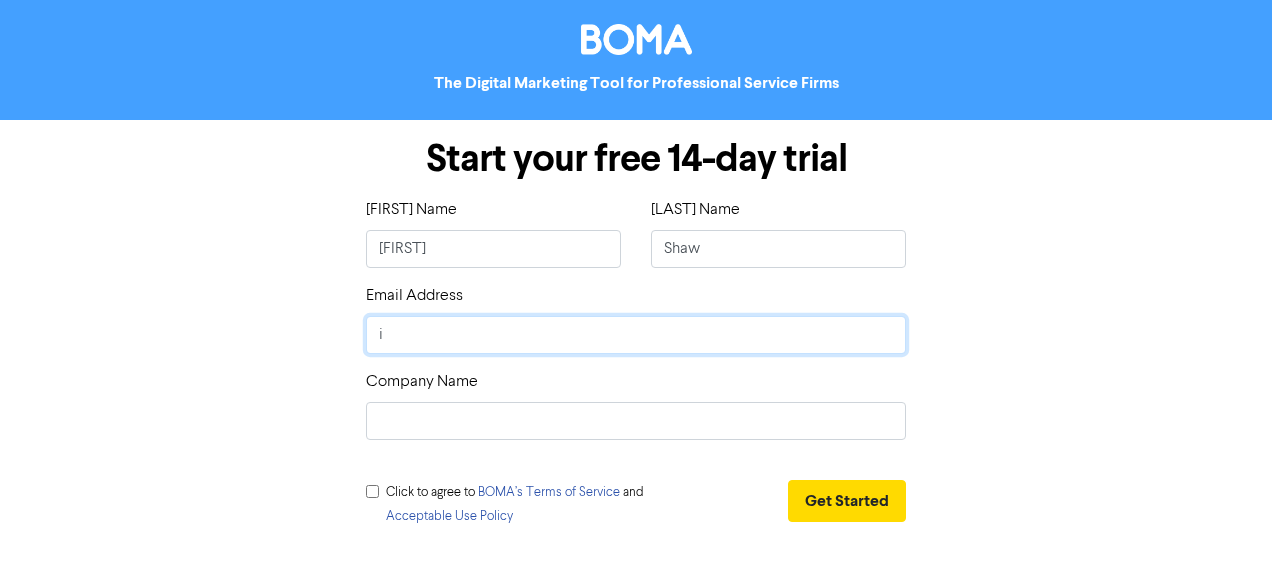 type 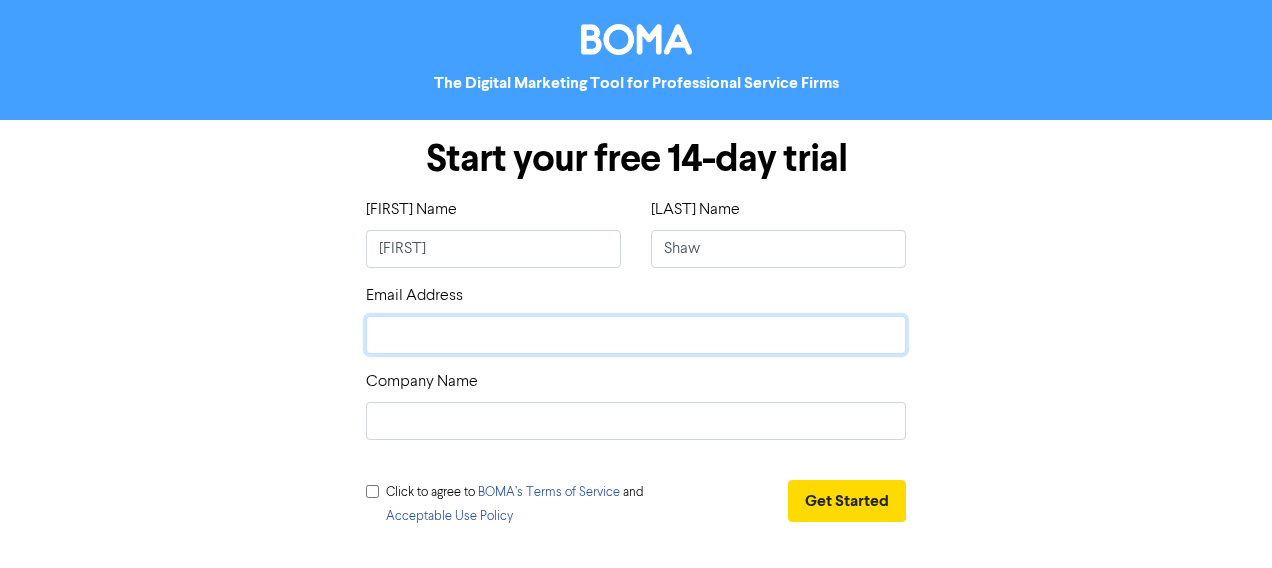 type on "c" 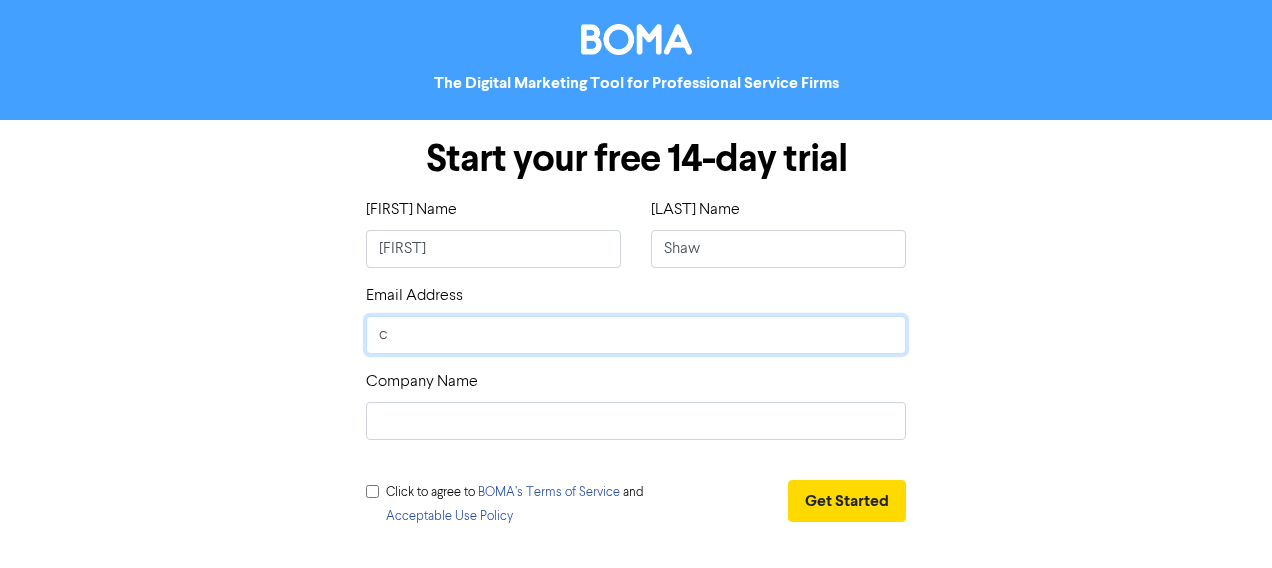 type 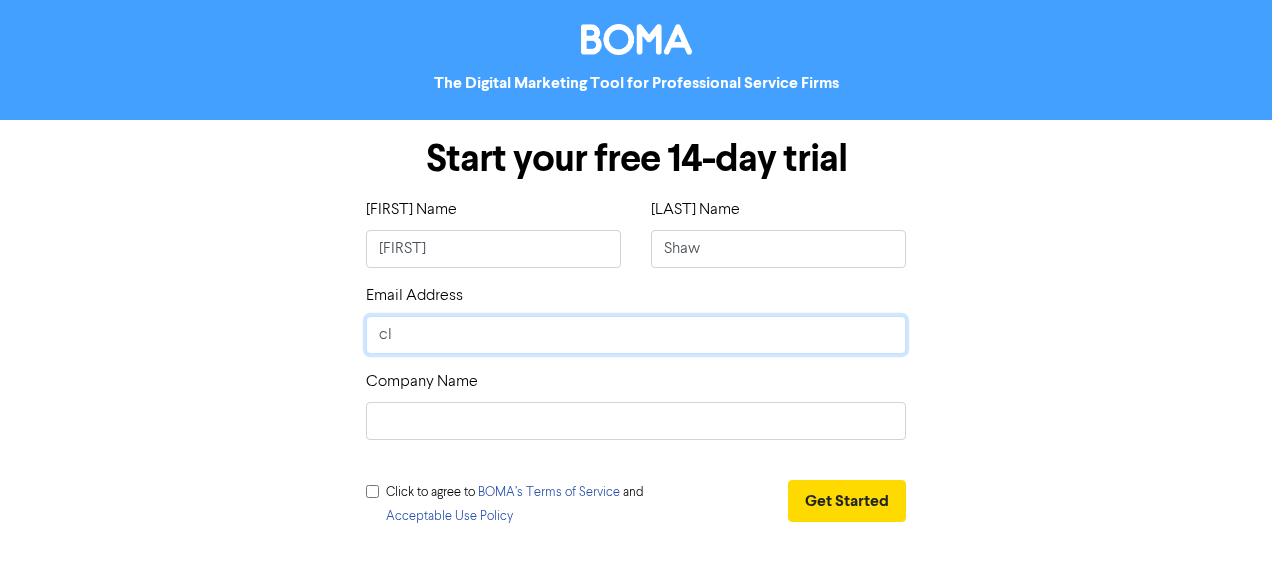 type on "cli" 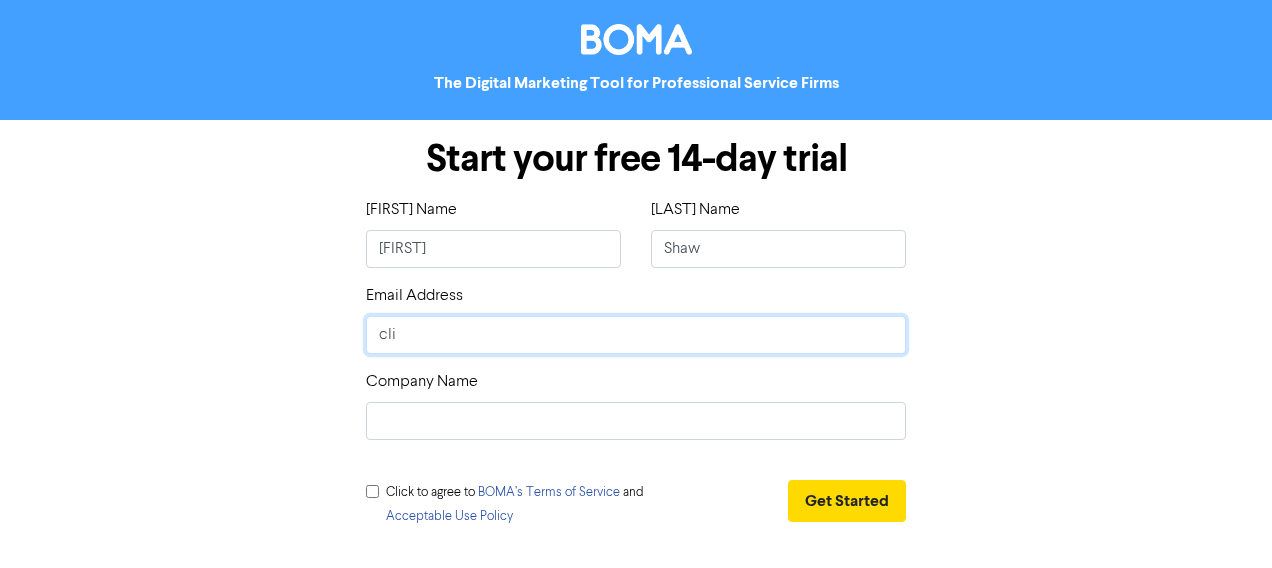 type on "clie" 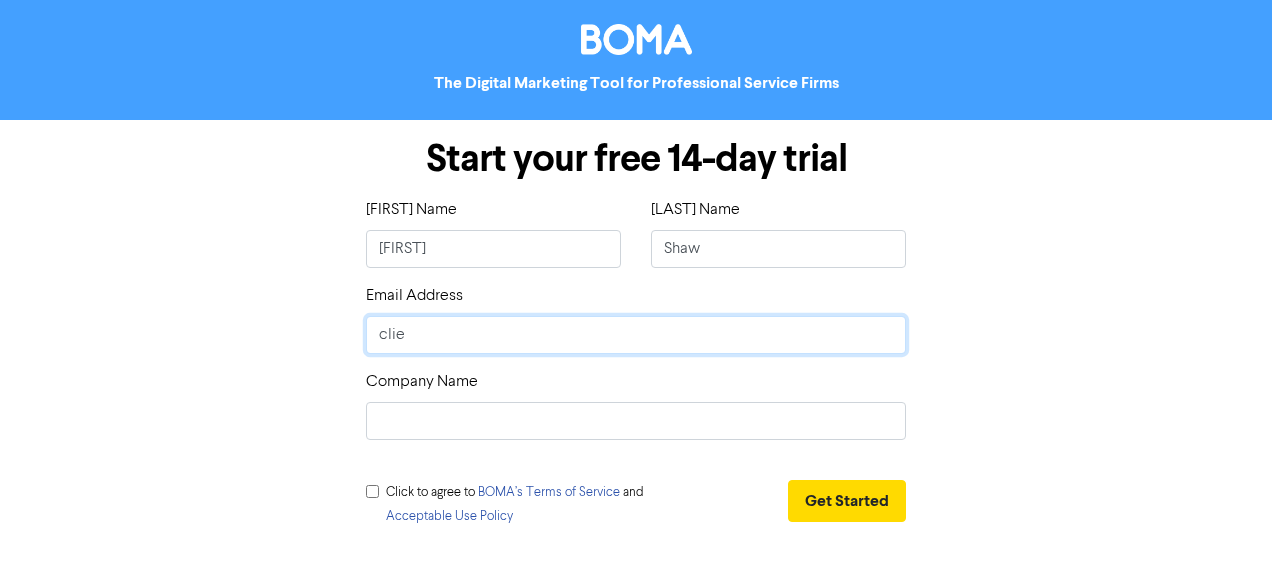 type on "clien" 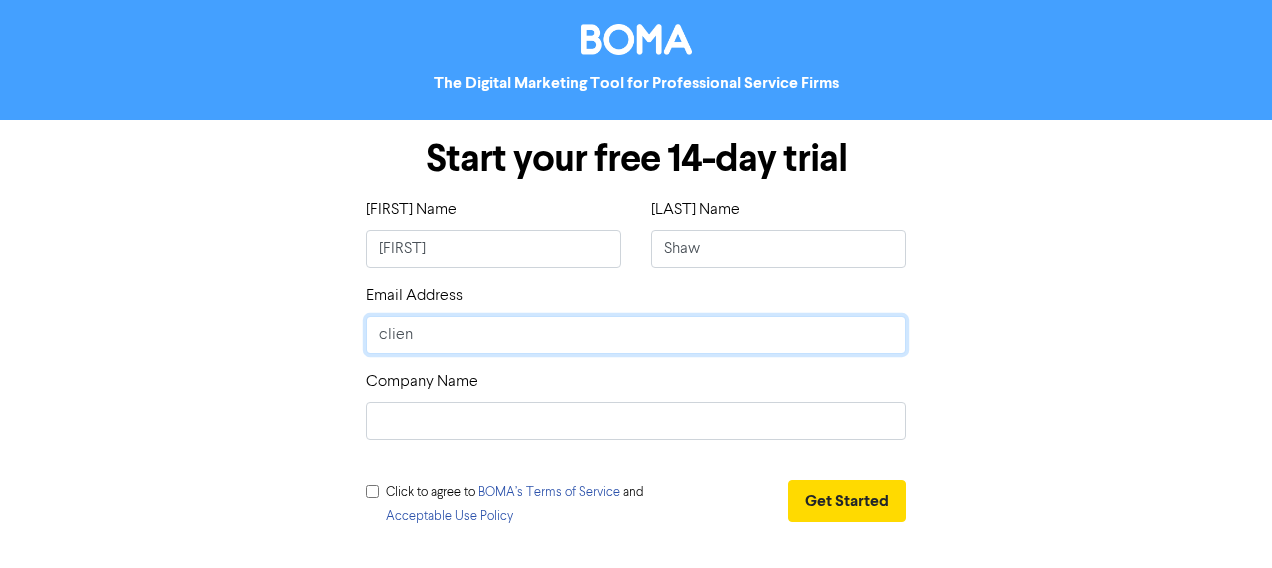 type on "client" 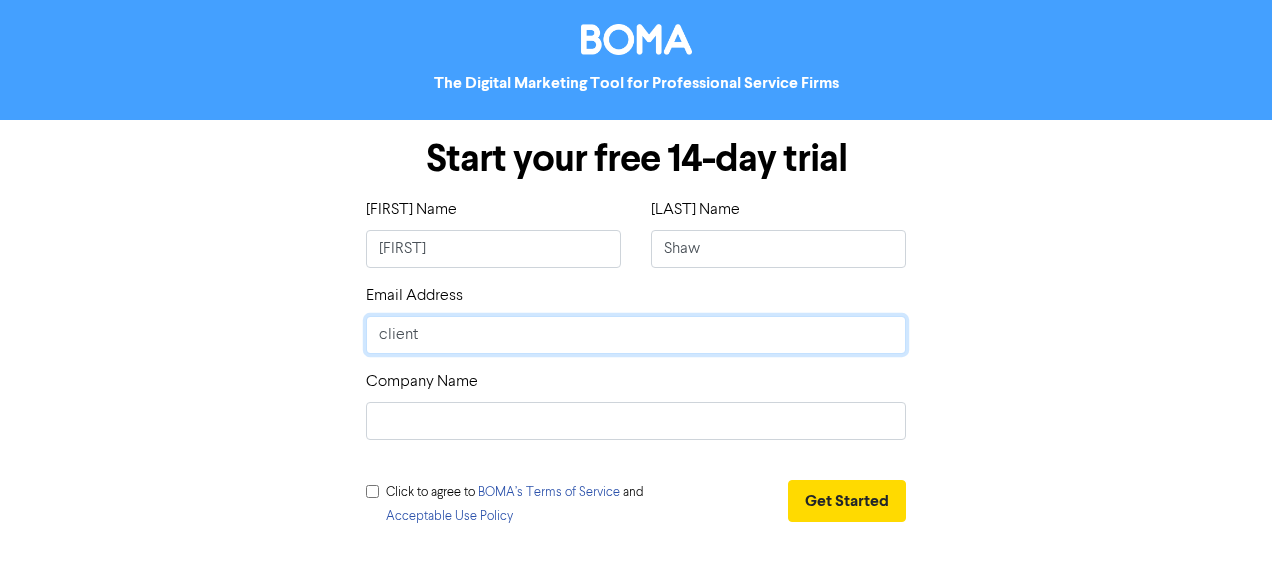 type on "clients" 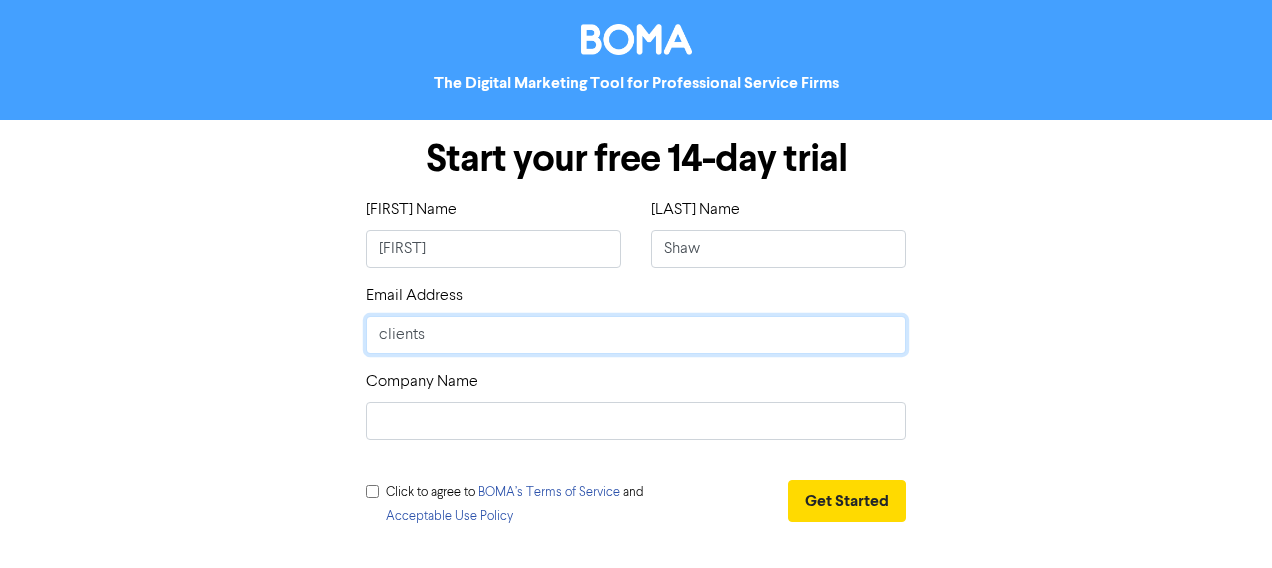 type on "clientse" 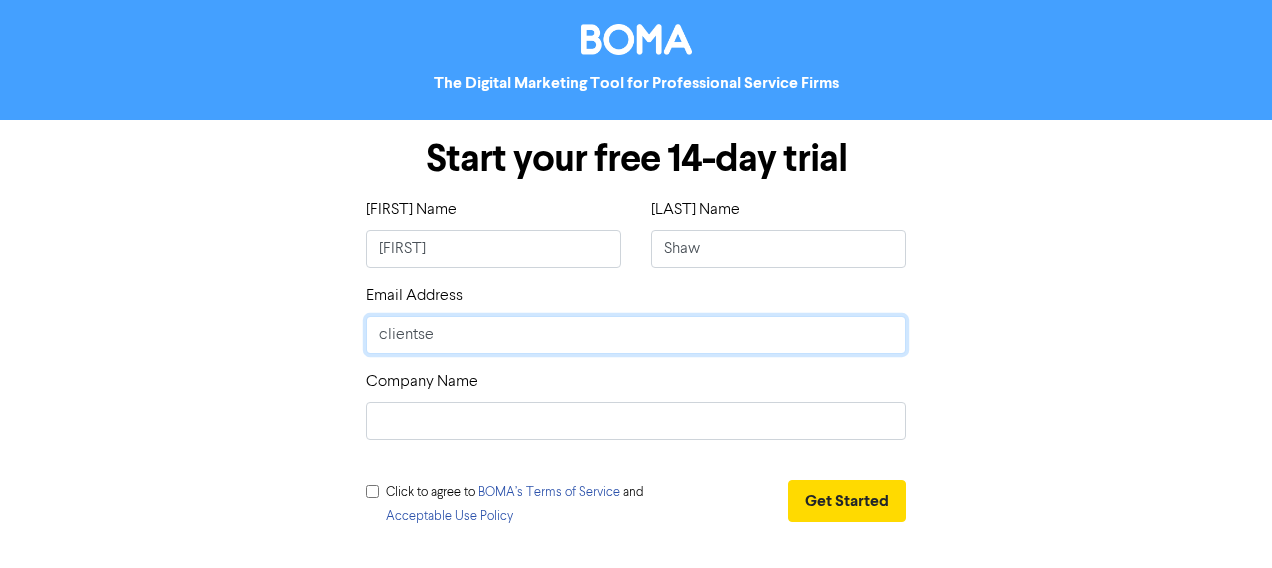 type on "clientser" 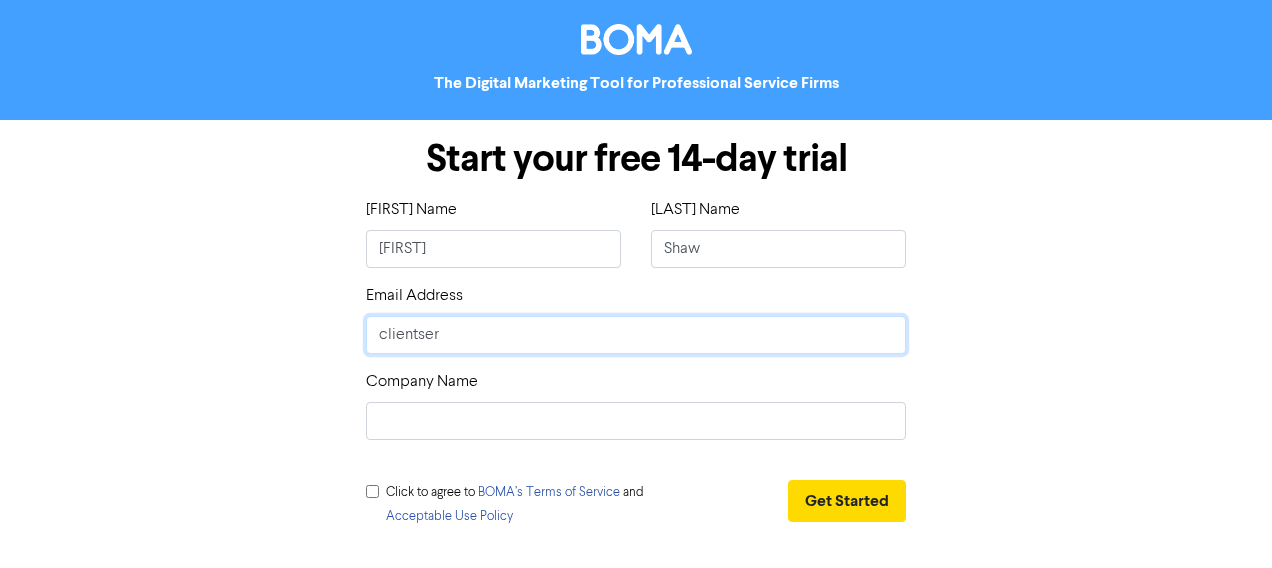 type on "clientserv" 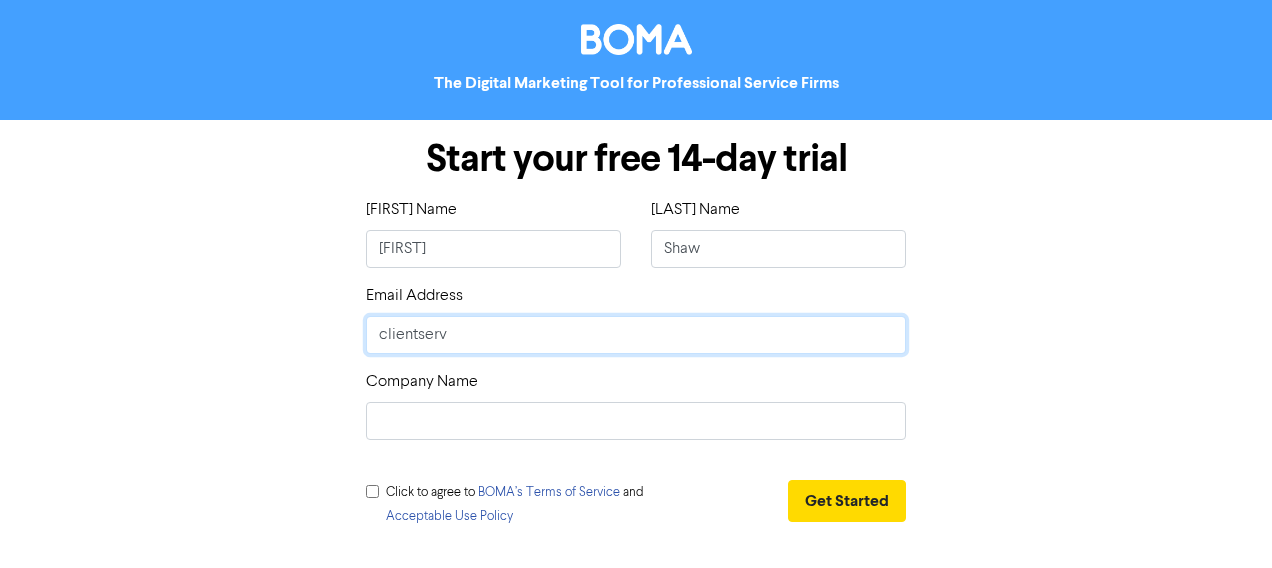 type on "clientservi" 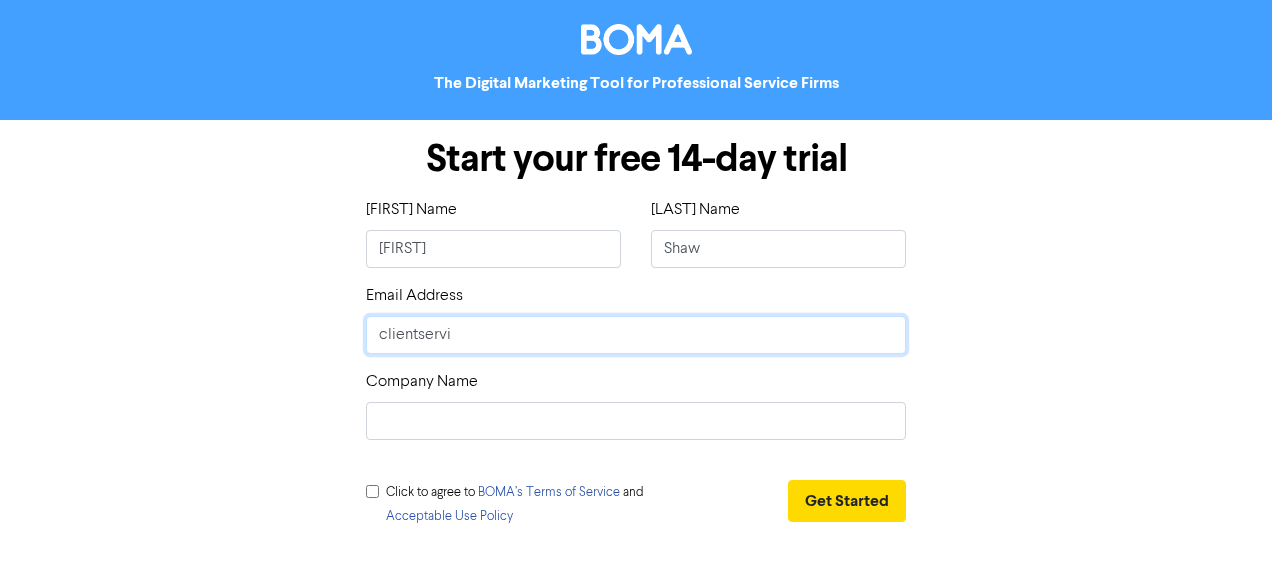 type on "clientservic" 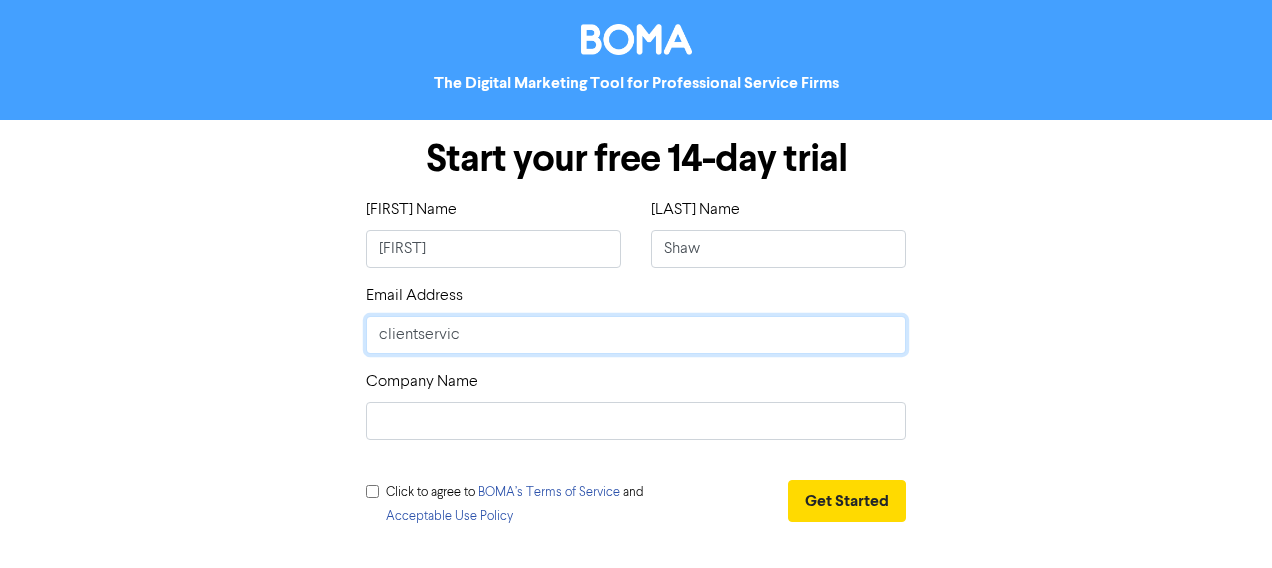 type on "clientservice" 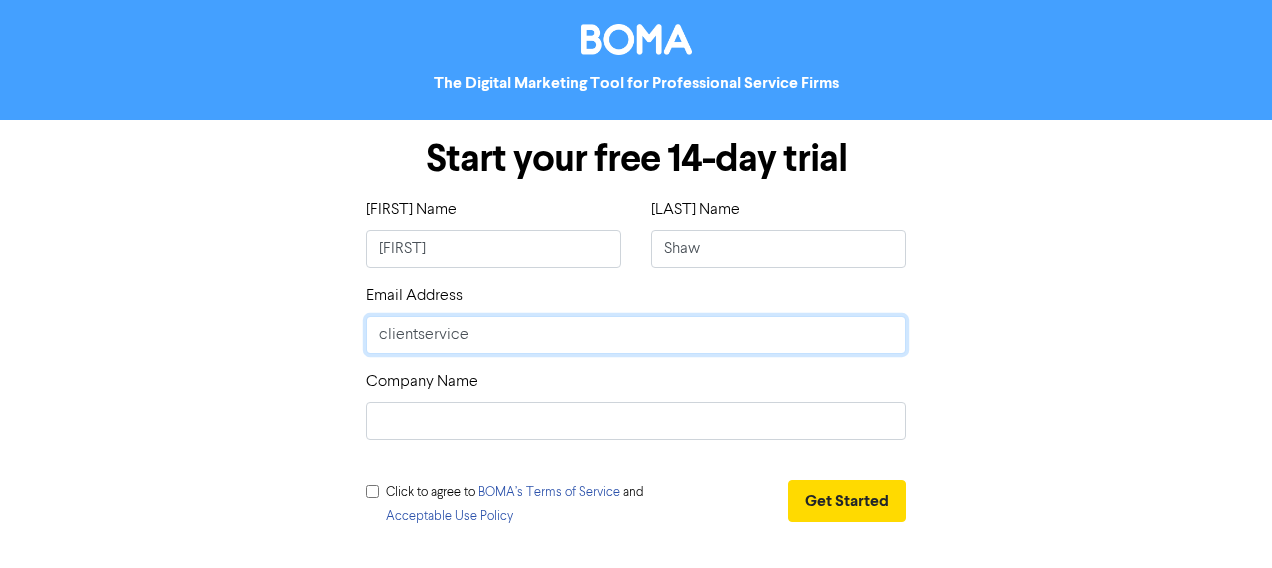 type on "clientservices" 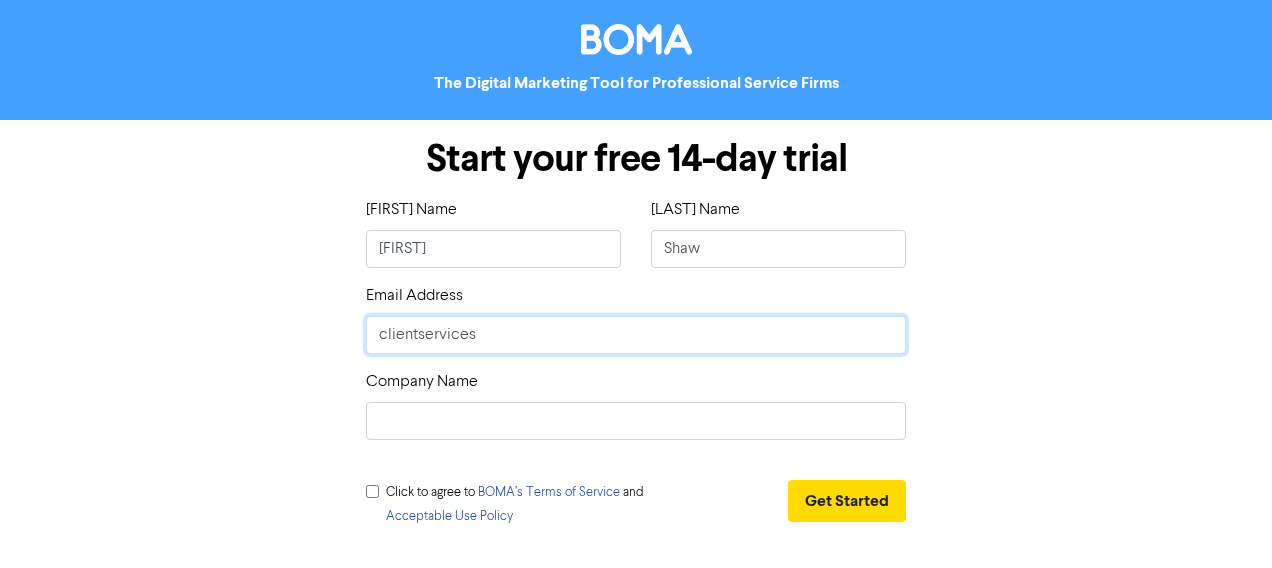 type on "clientservices@example.com" 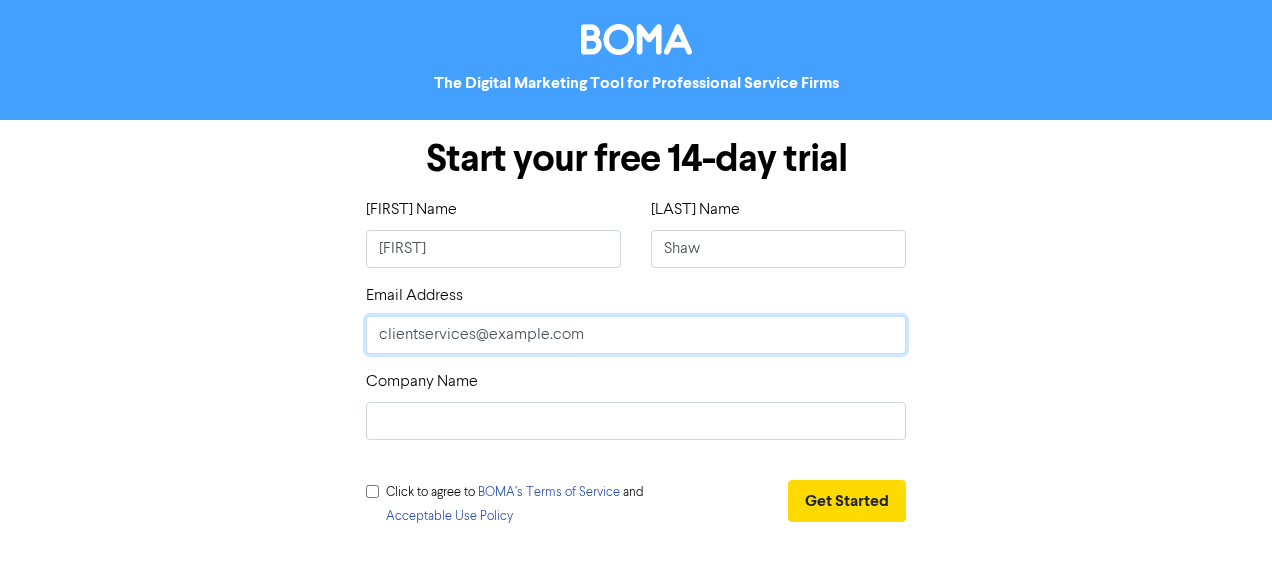 type on "clientservices@example.com" 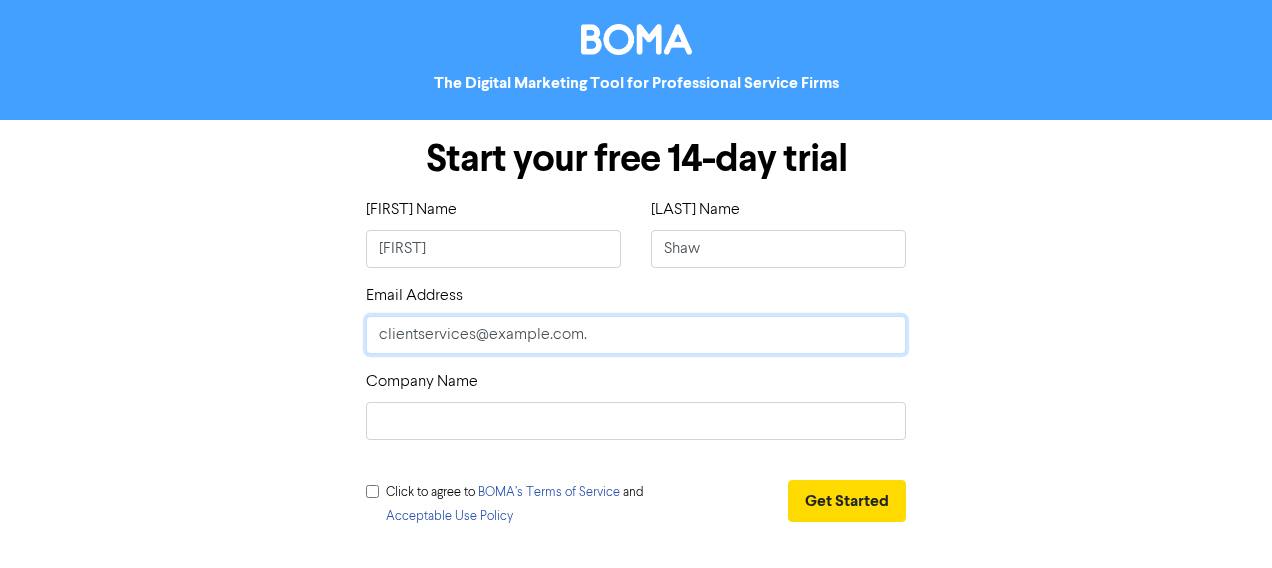 type on "clientservices@example.com." 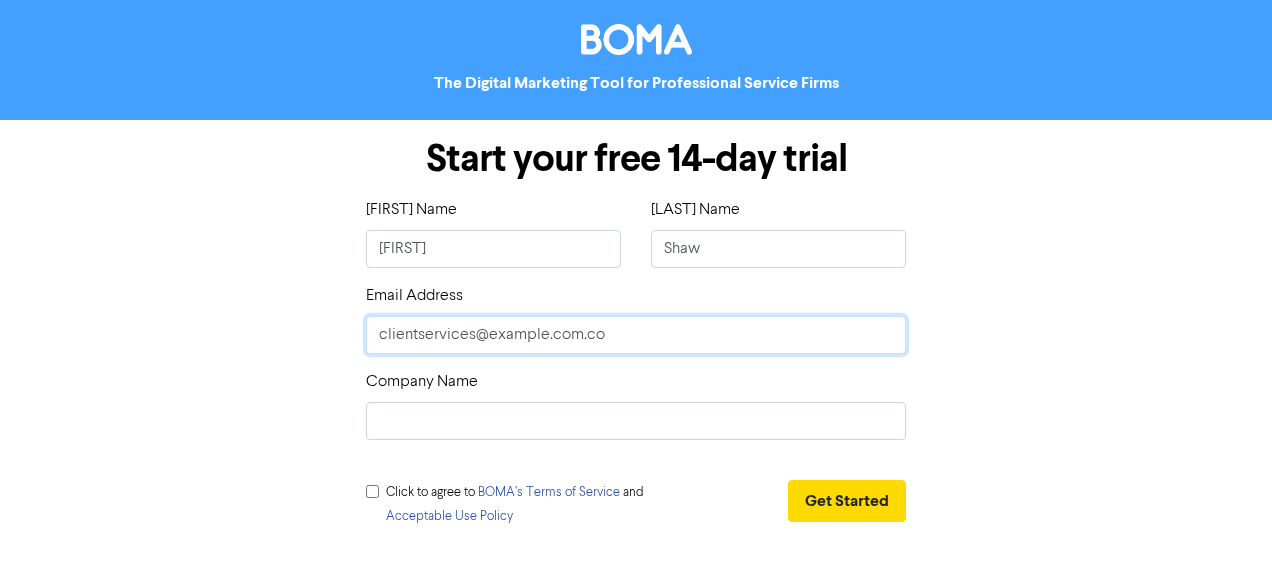 type on "clientservices@example.com" 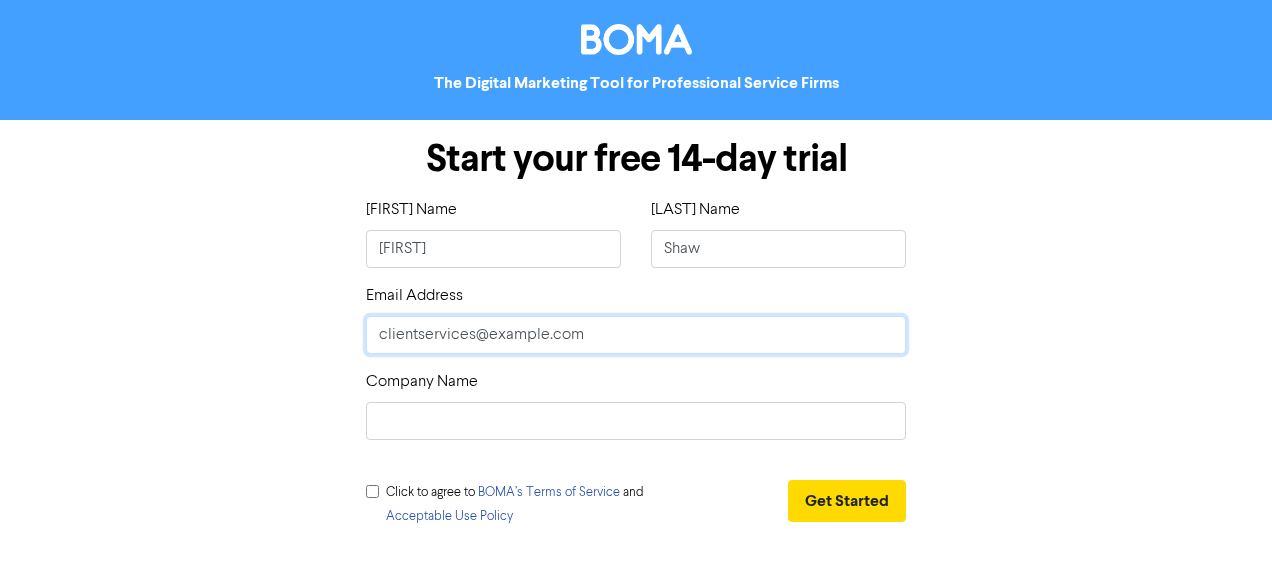 type on "clientservices@example.com.au." 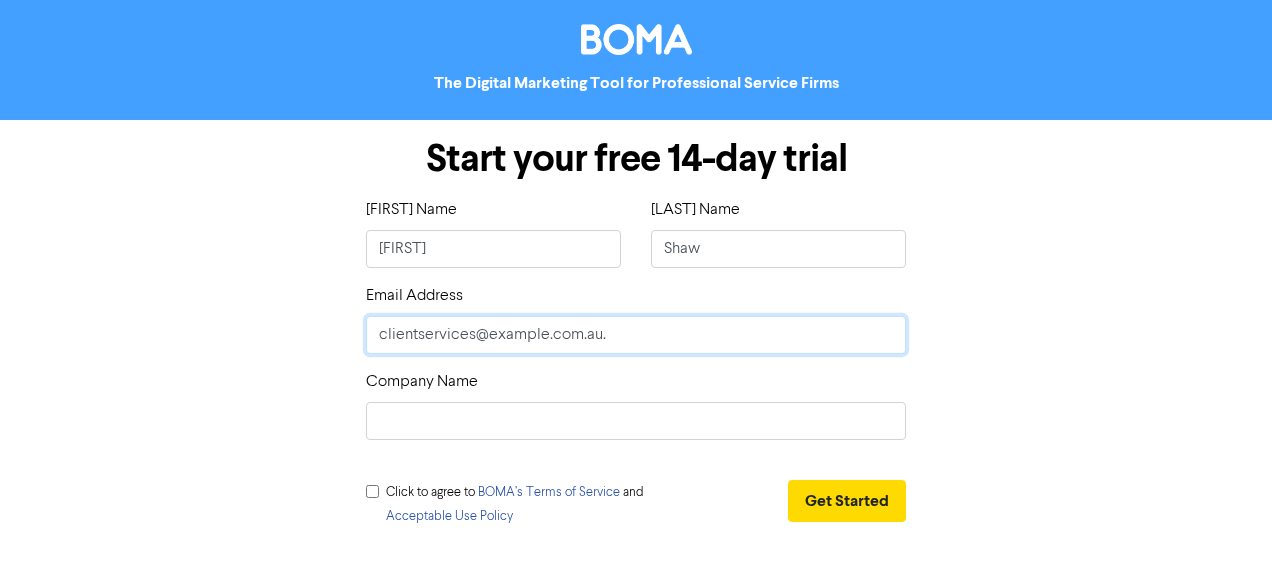 type on "clientservices@example.com.au" 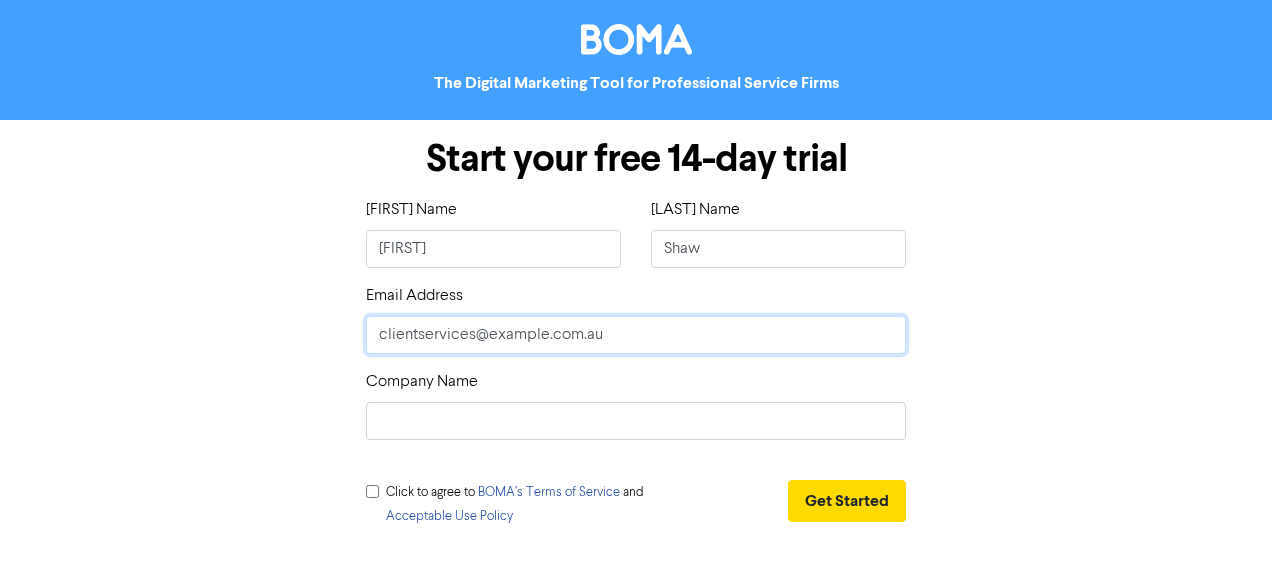 type on "clientservices@example.com.au" 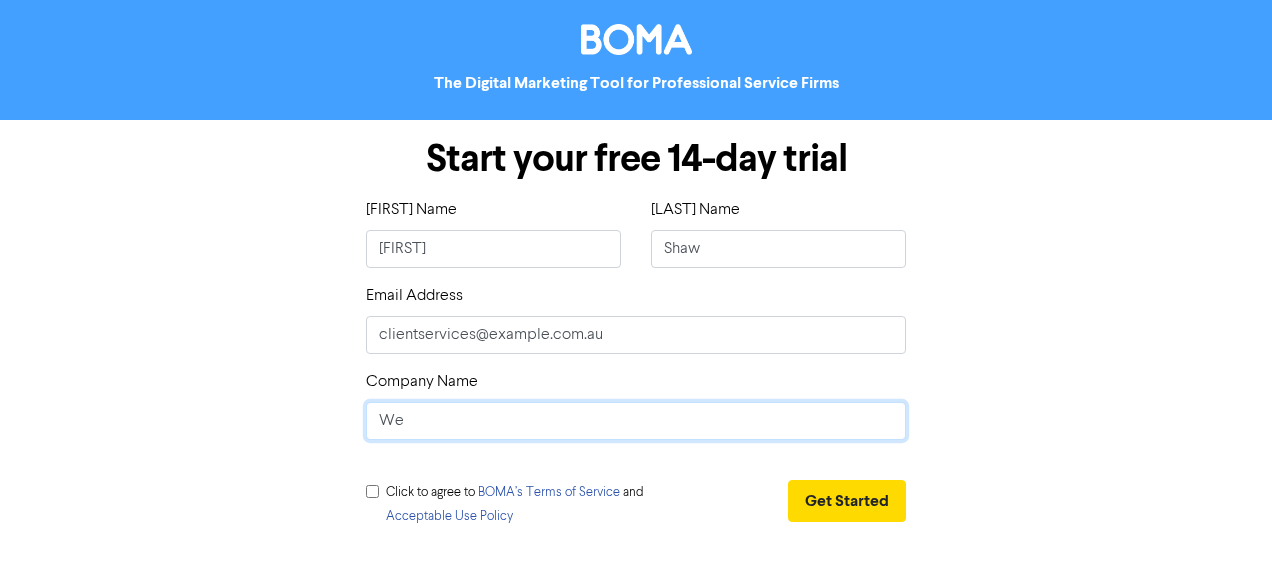 type on "W" 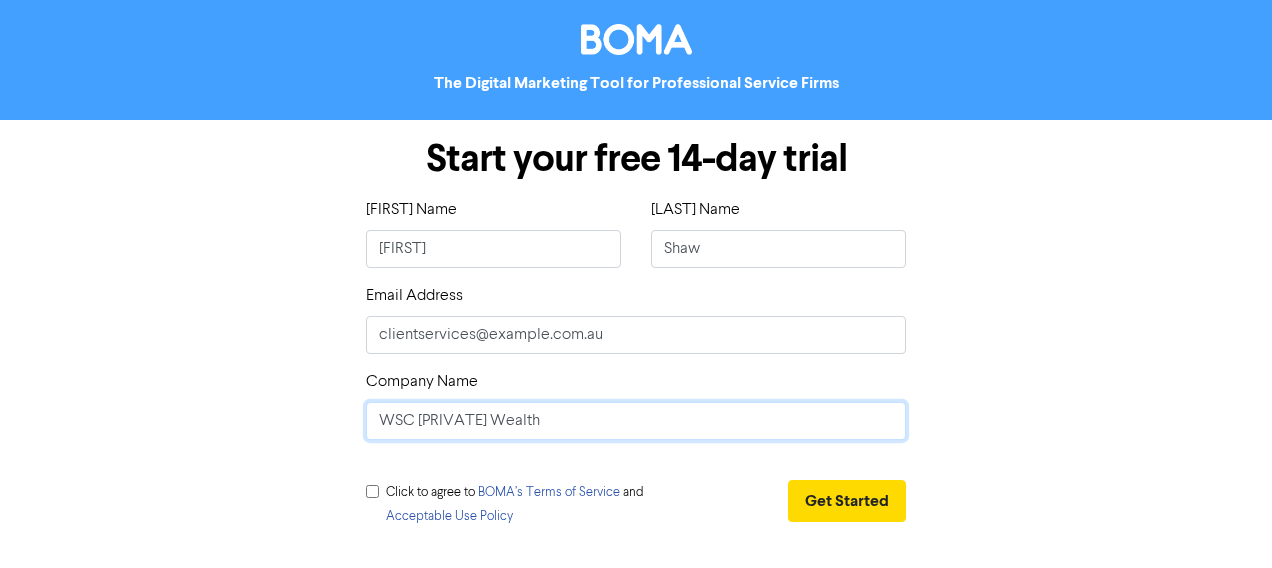 type on "WSC [PRIVATE] Wealth" 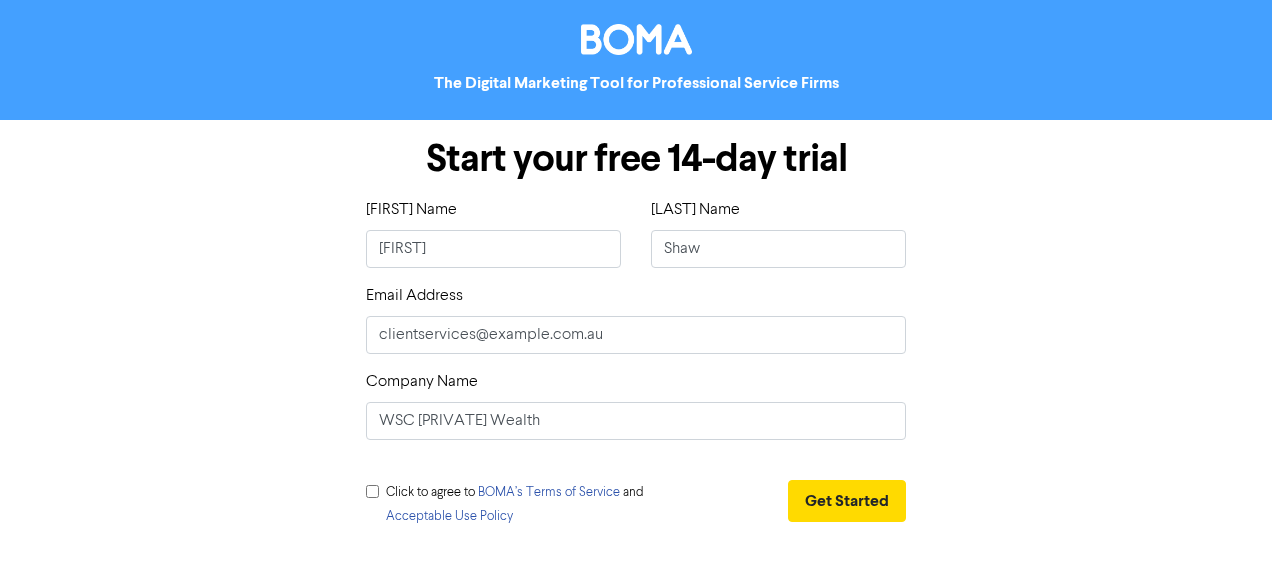 click 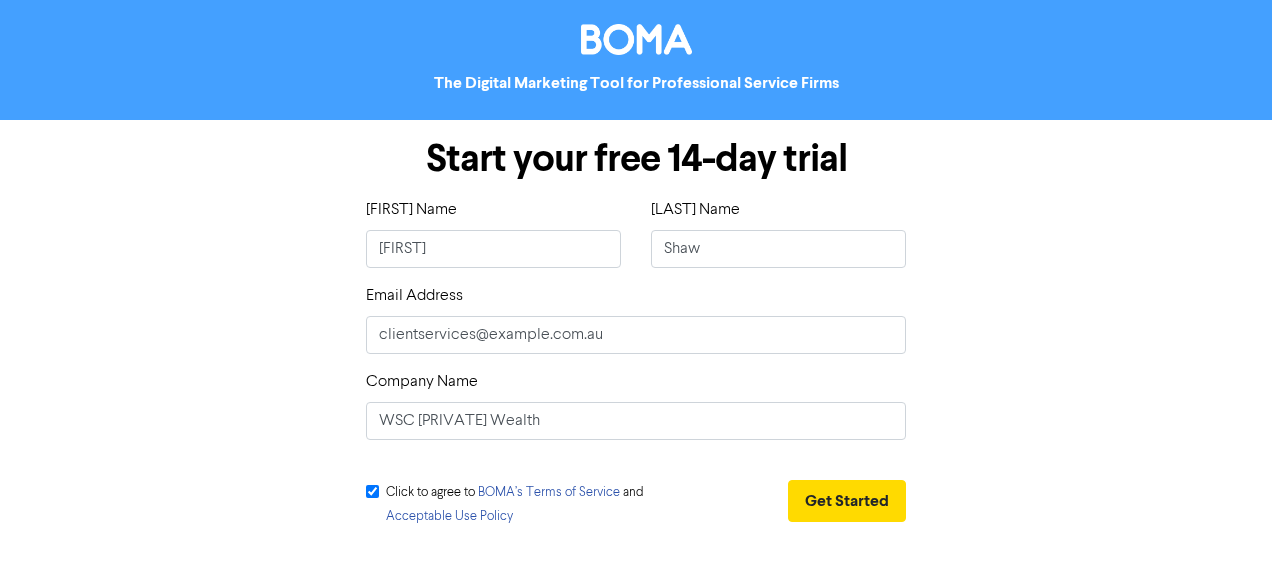 checkbox on "true" 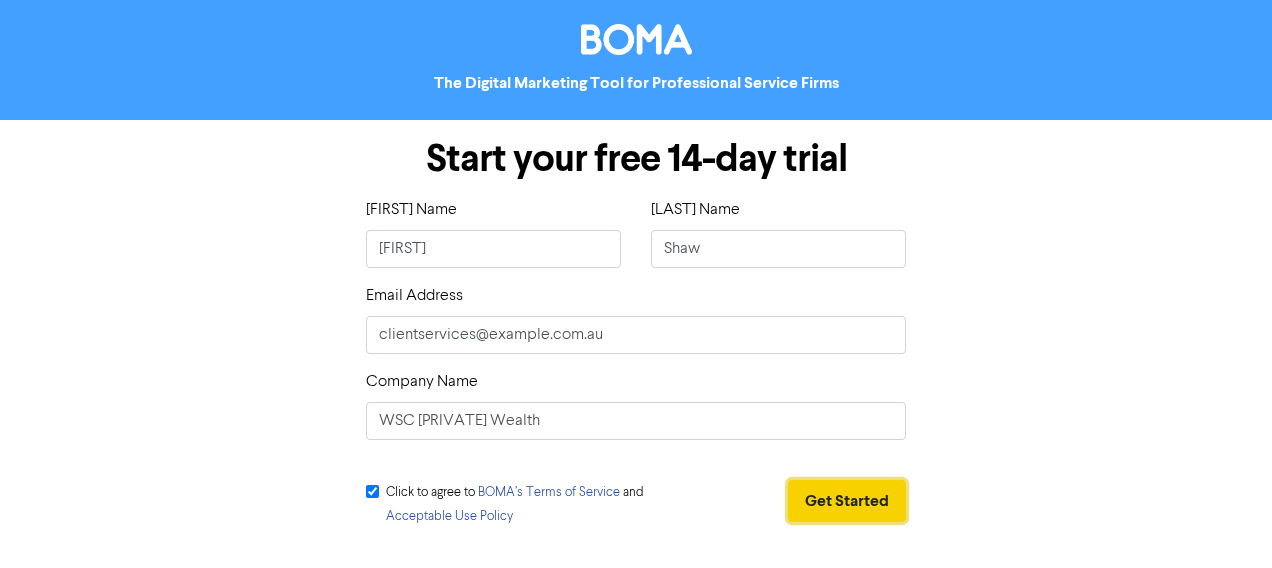click on "Get Started" at bounding box center [847, 501] 